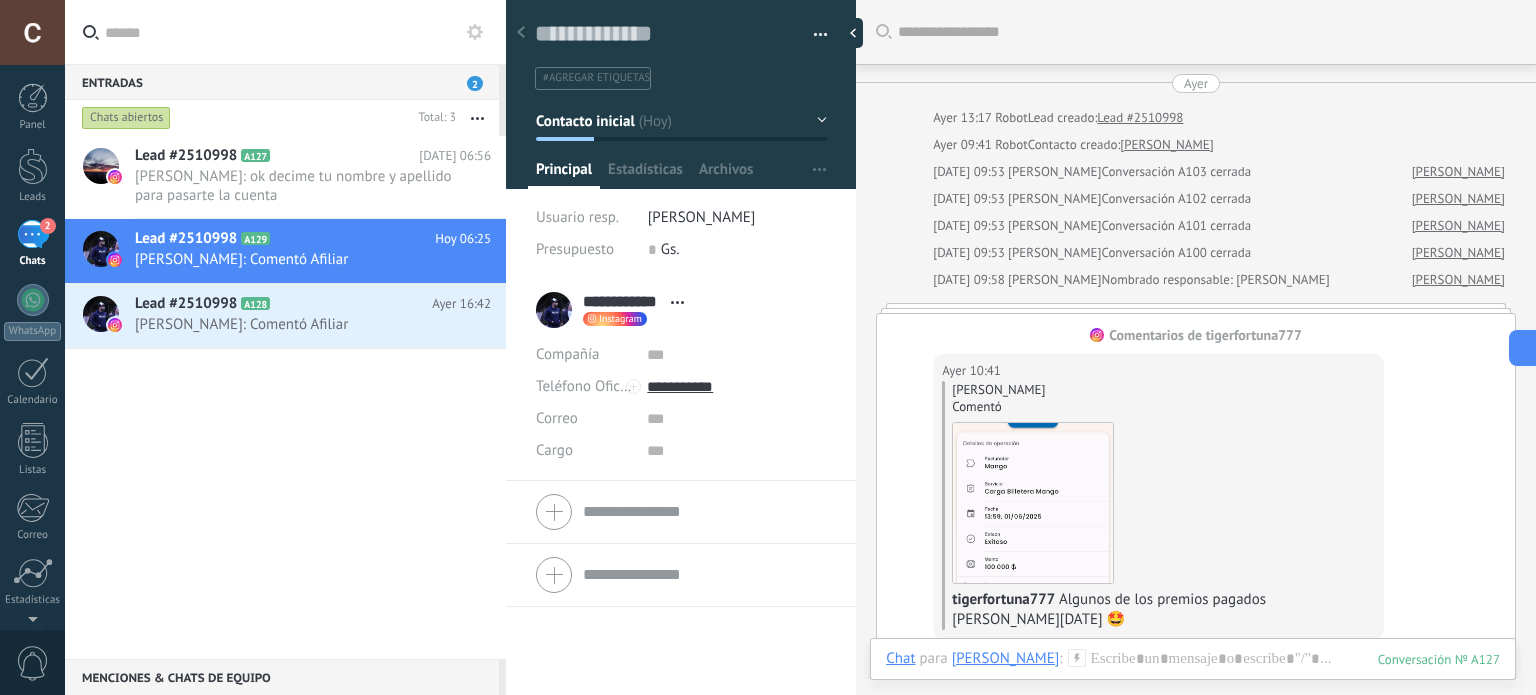 scroll, scrollTop: 0, scrollLeft: 0, axis: both 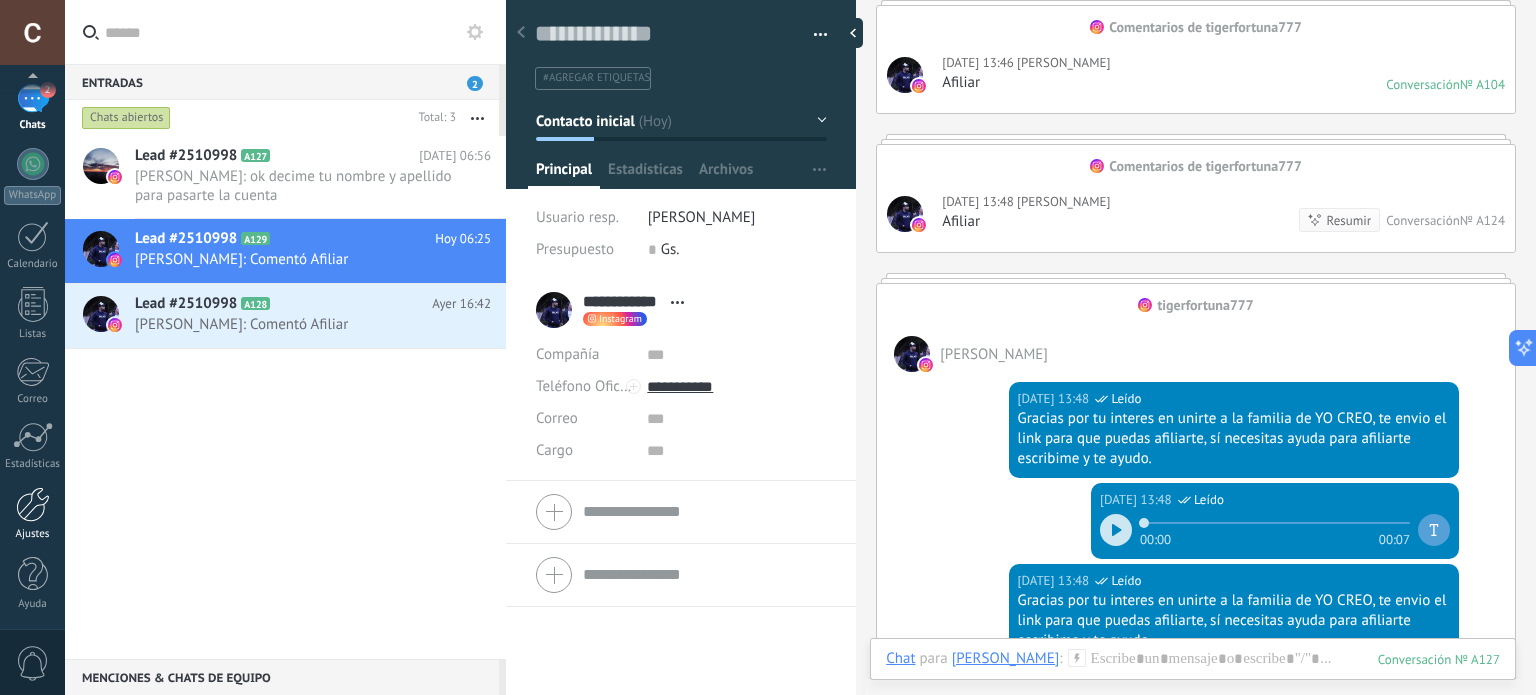 click at bounding box center (33, 504) 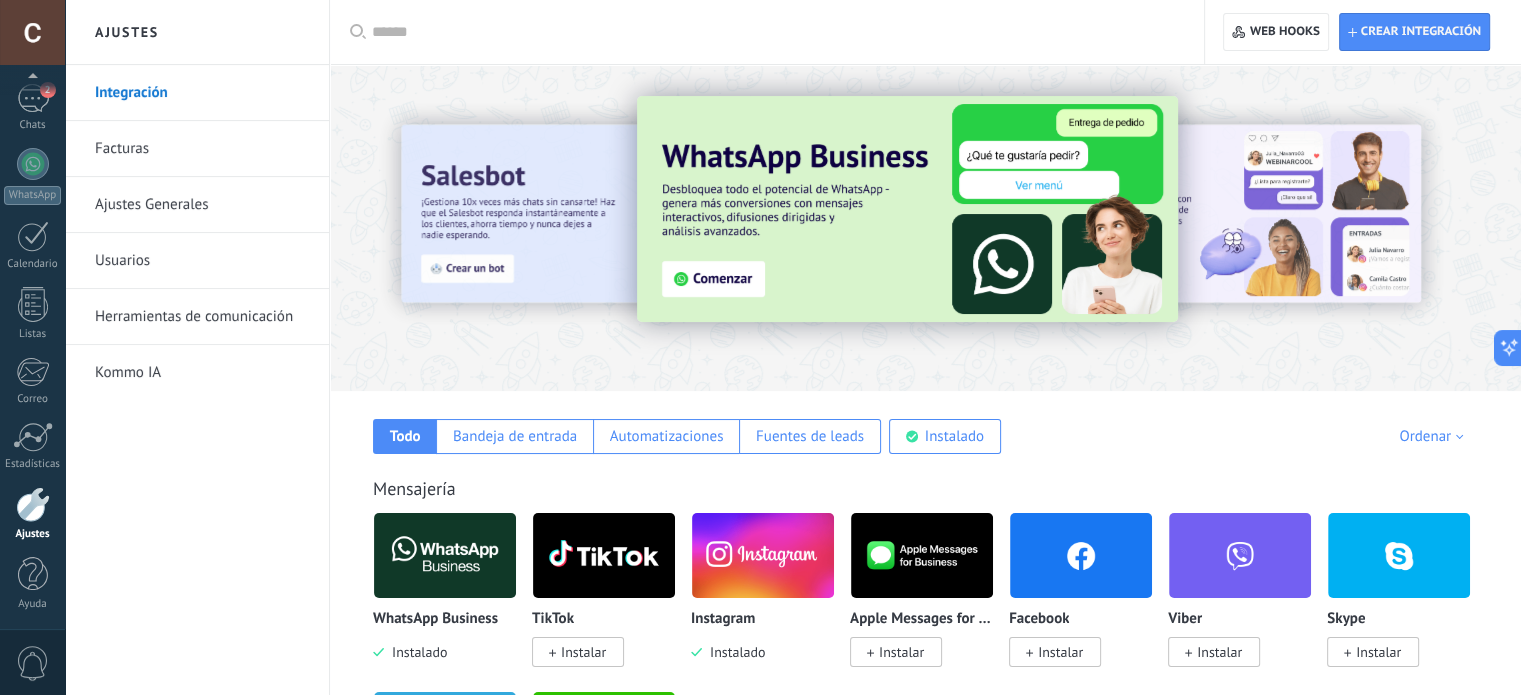 click on "Usuarios" at bounding box center (202, 261) 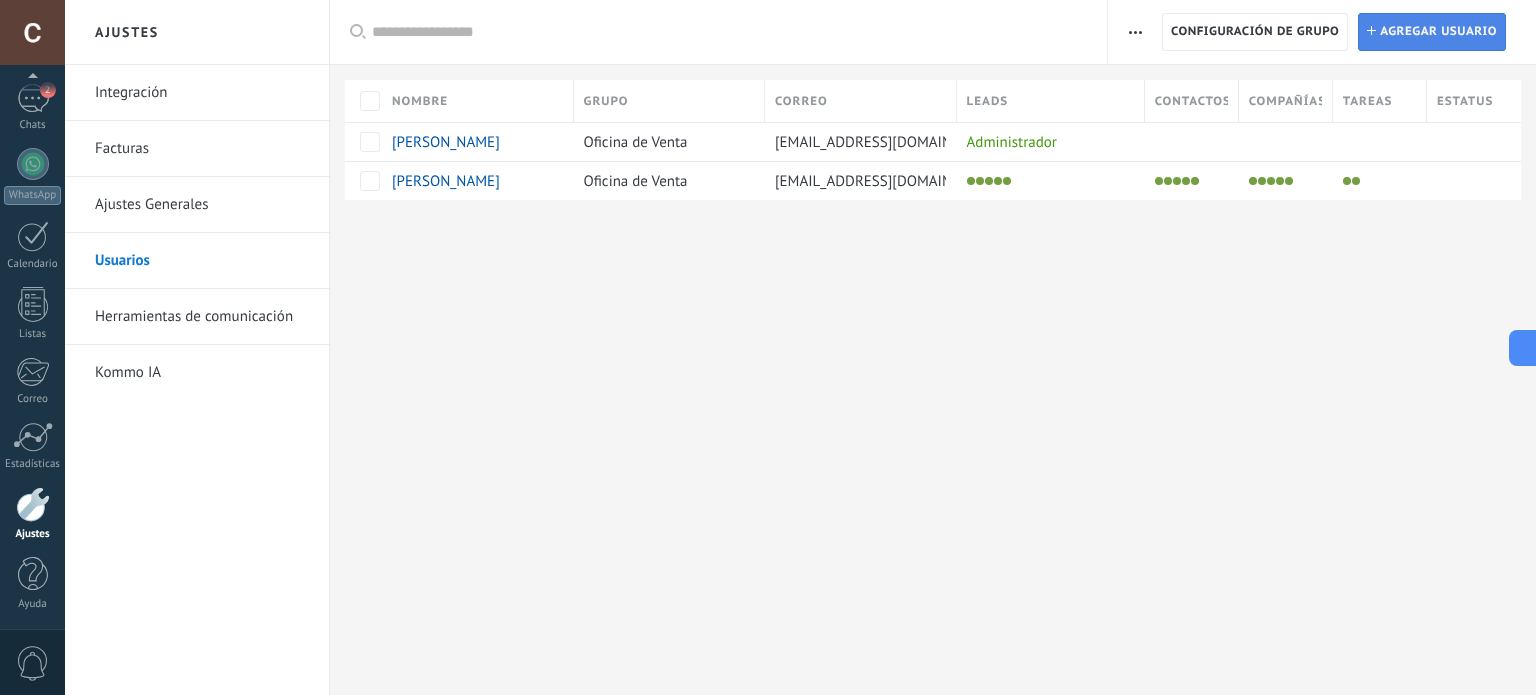 click on "Agregar usuario" at bounding box center (1438, 32) 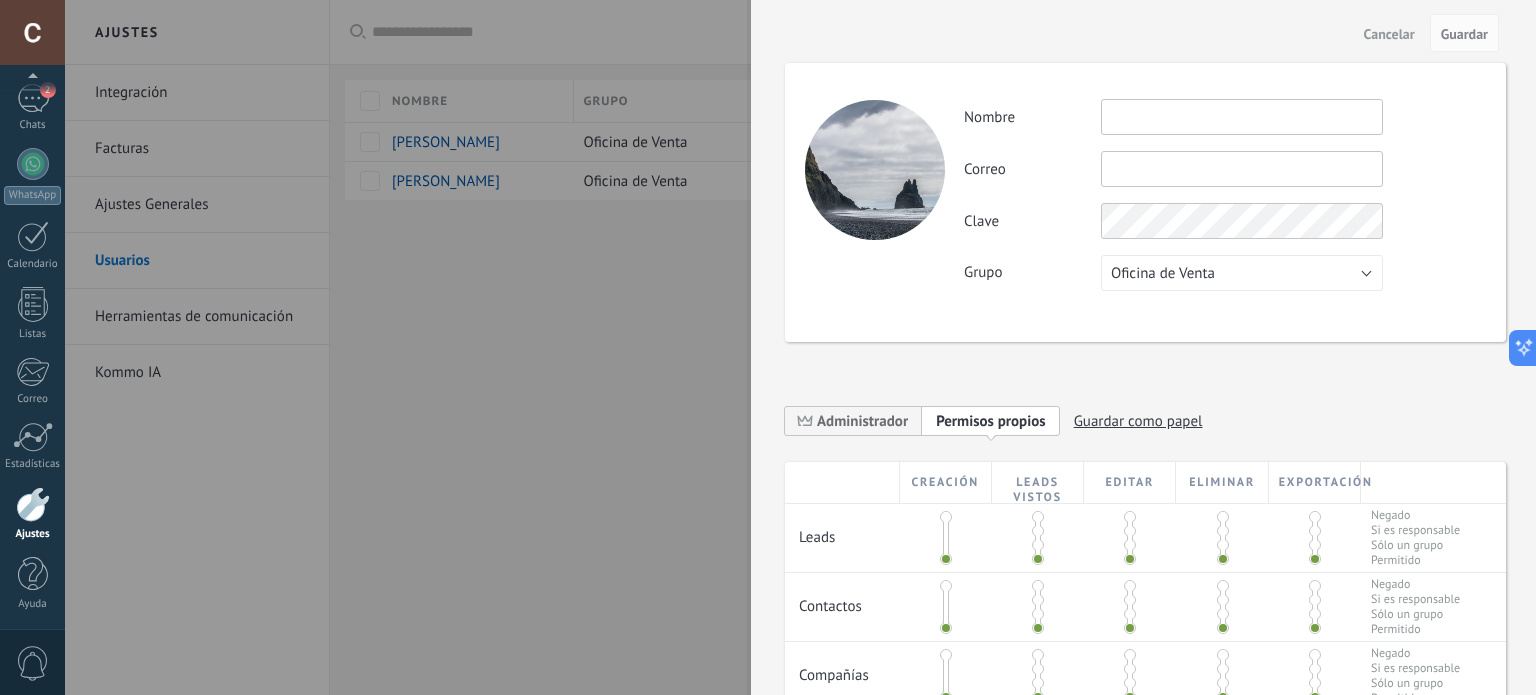click at bounding box center (1242, 117) 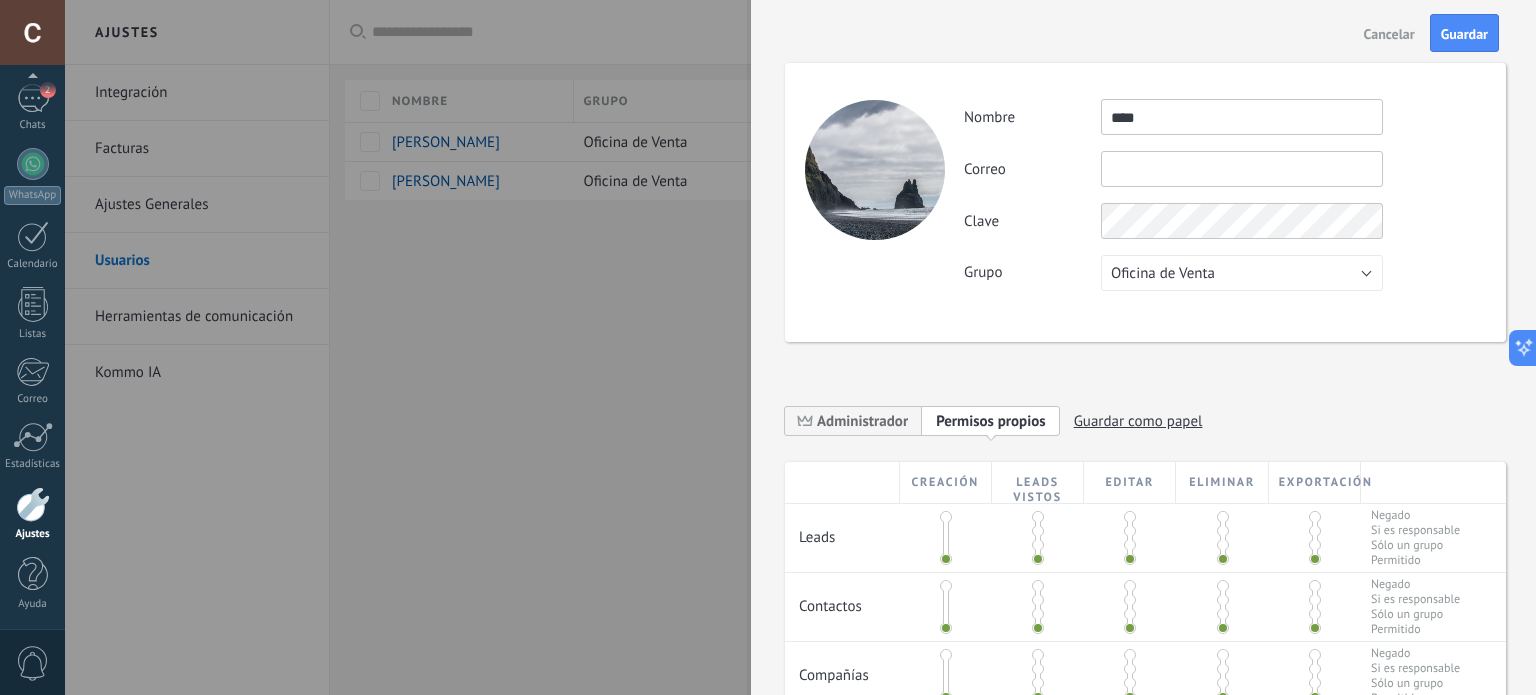 type on "****" 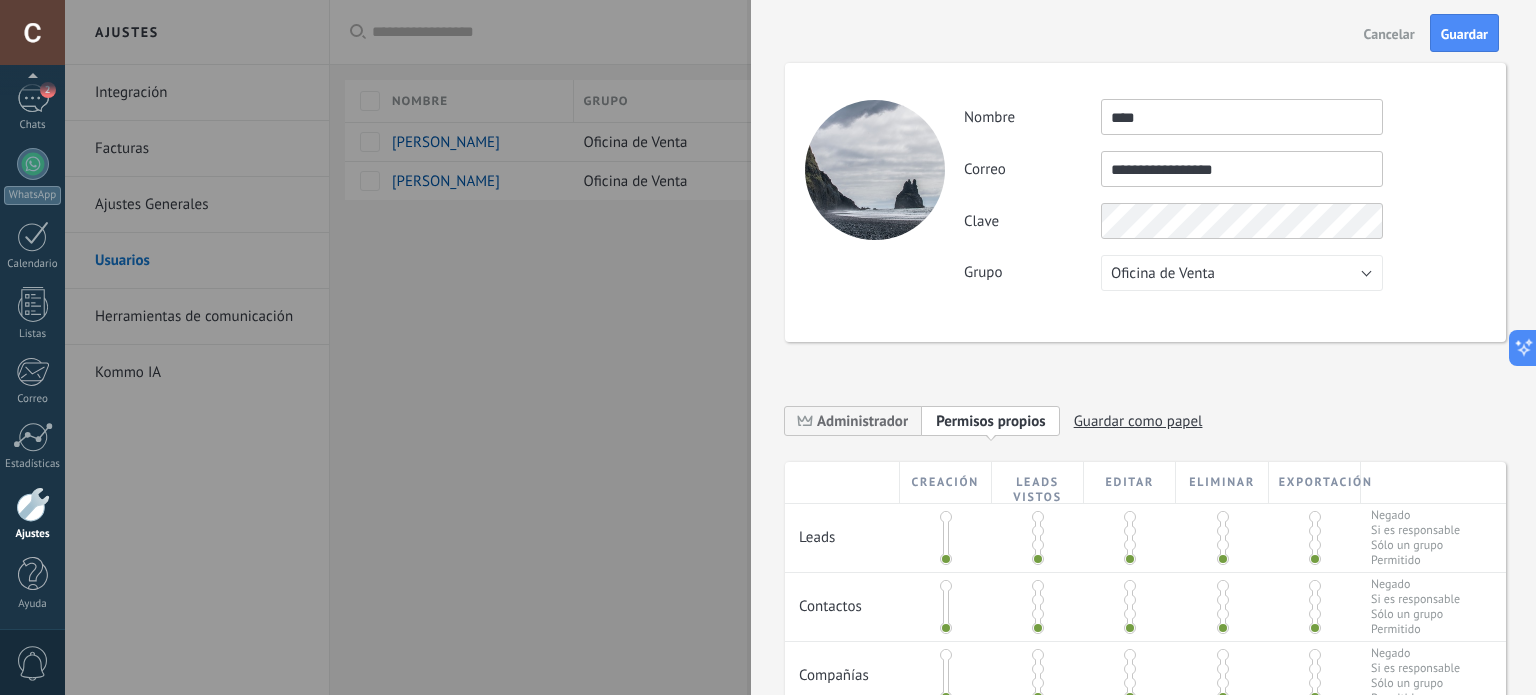 type on "**********" 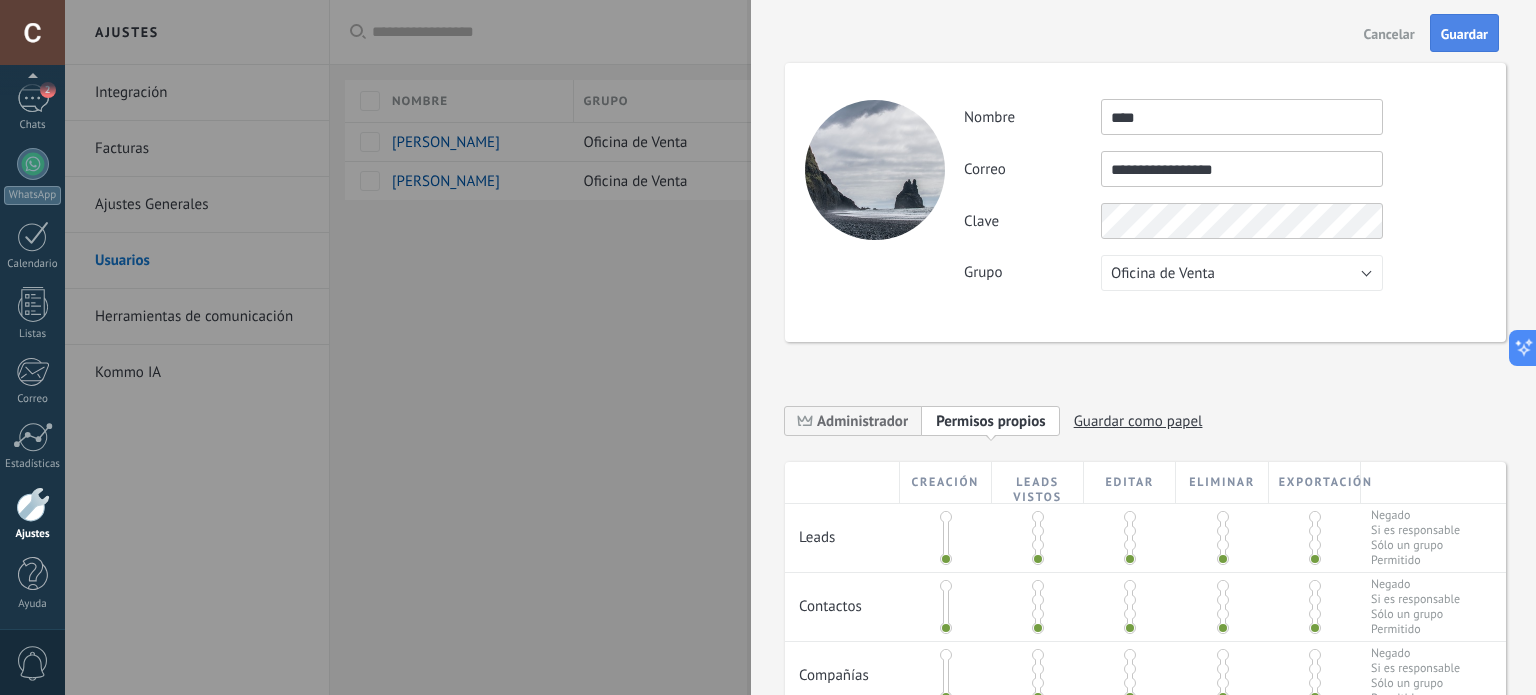 click on "Guardar" at bounding box center [1464, 33] 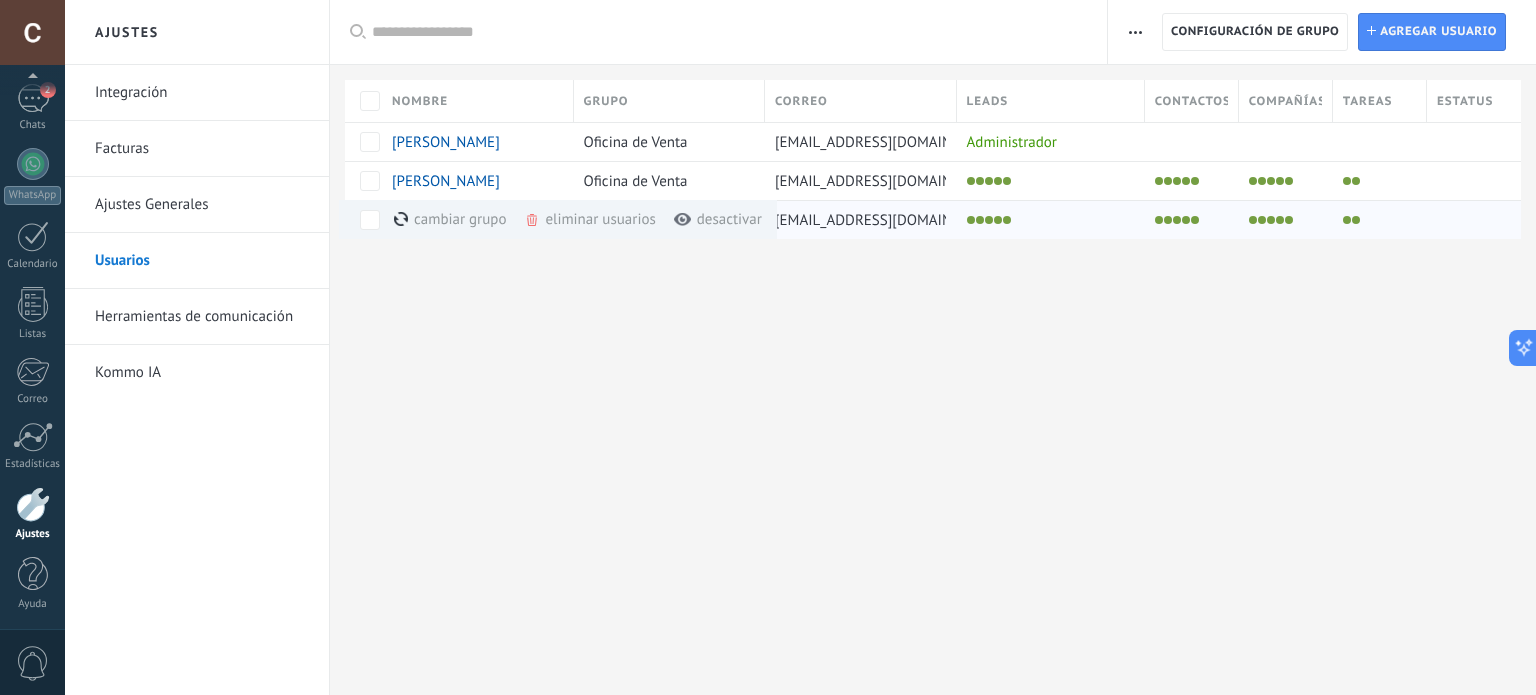 click on "eliminar usuarios màs" at bounding box center [623, 219] 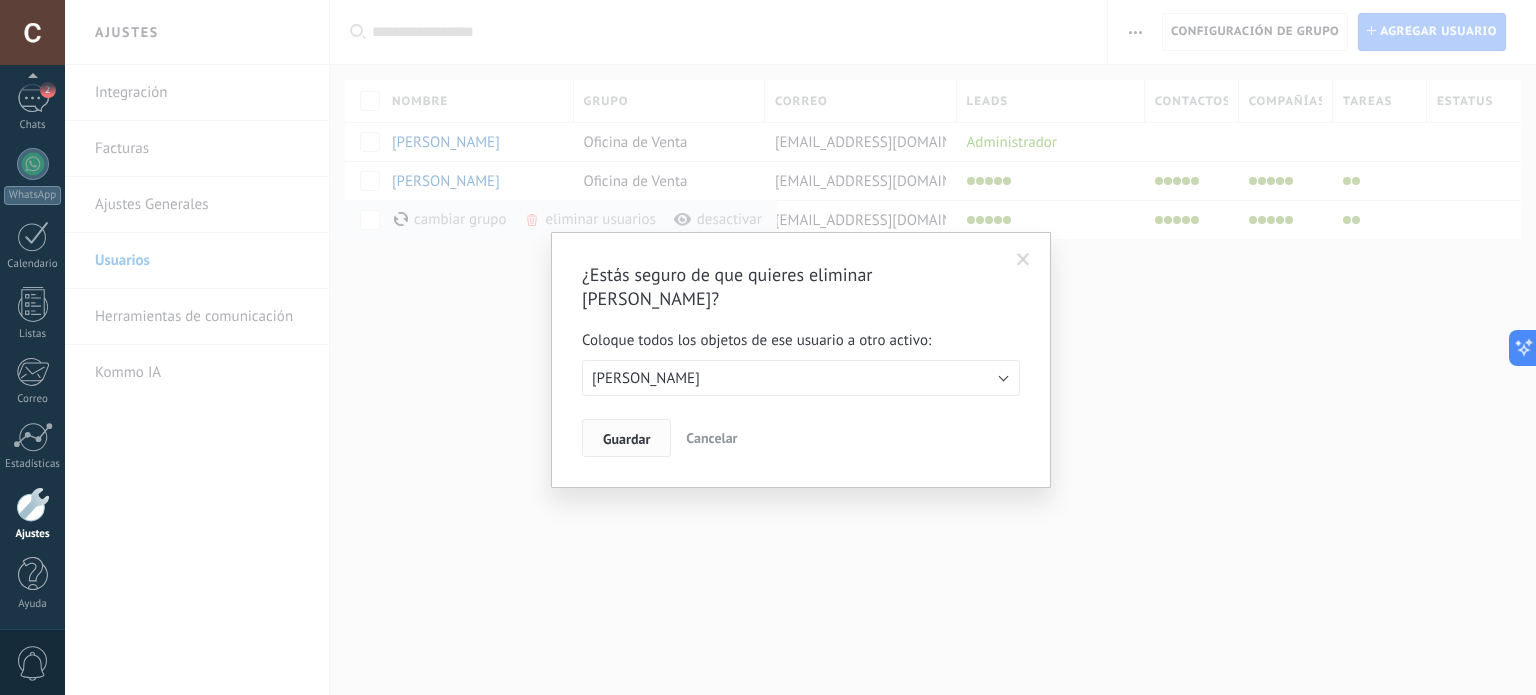 click on "Guardar" at bounding box center [626, 439] 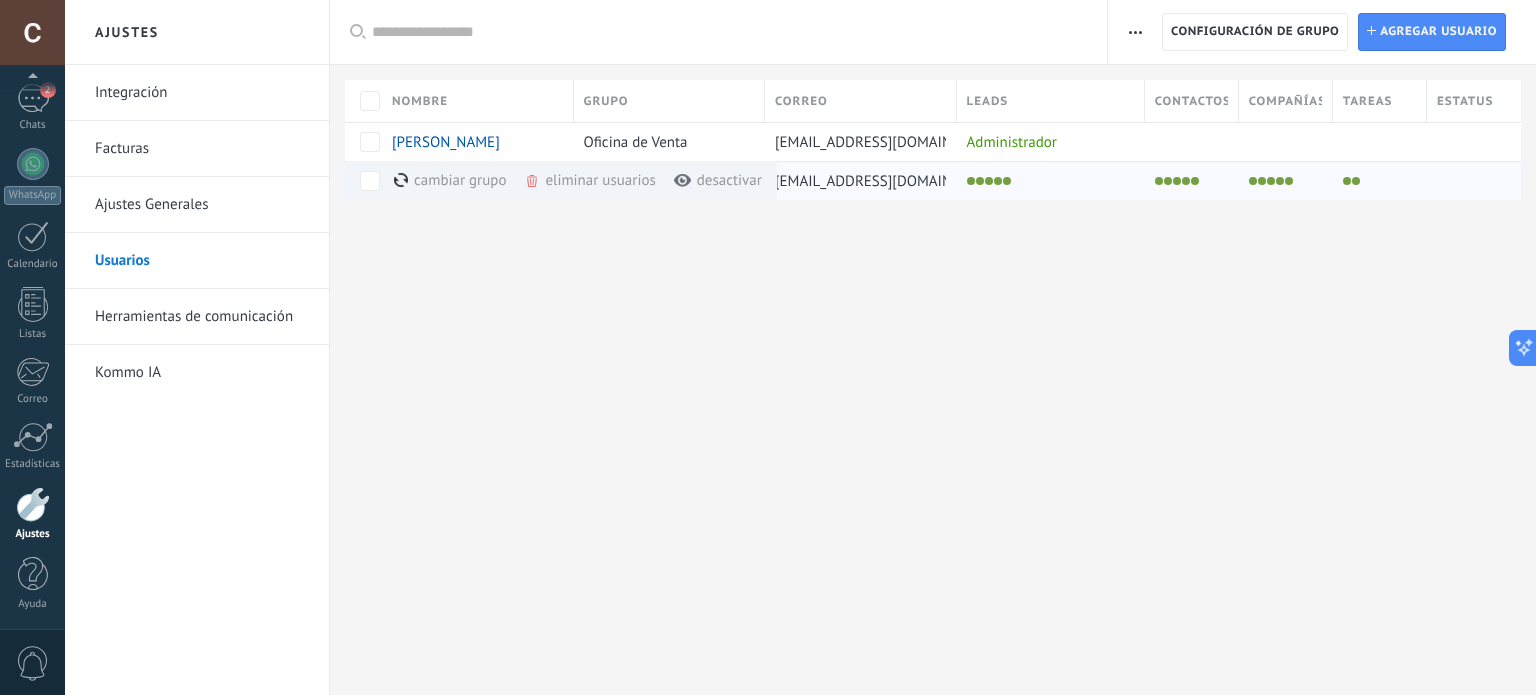 click on "eliminar usuarios màs" at bounding box center [623, 180] 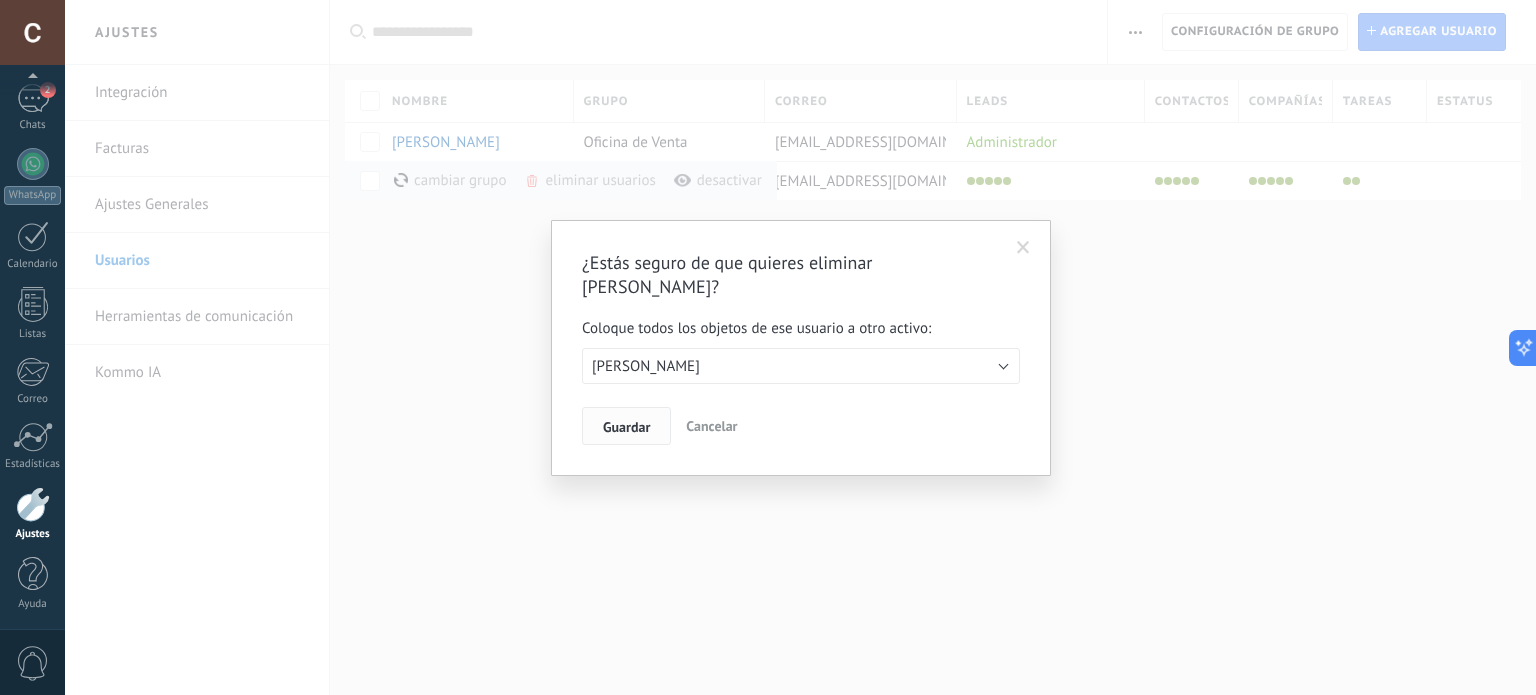 click on "Guardar" at bounding box center [626, 427] 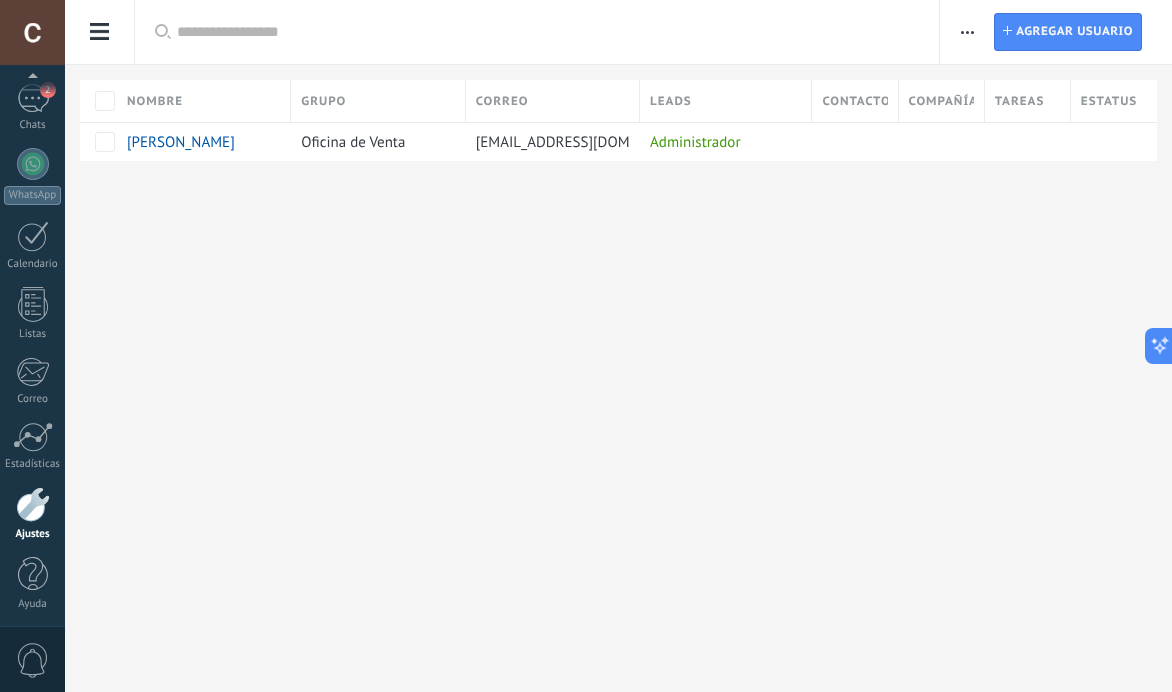 scroll, scrollTop: 19, scrollLeft: 0, axis: vertical 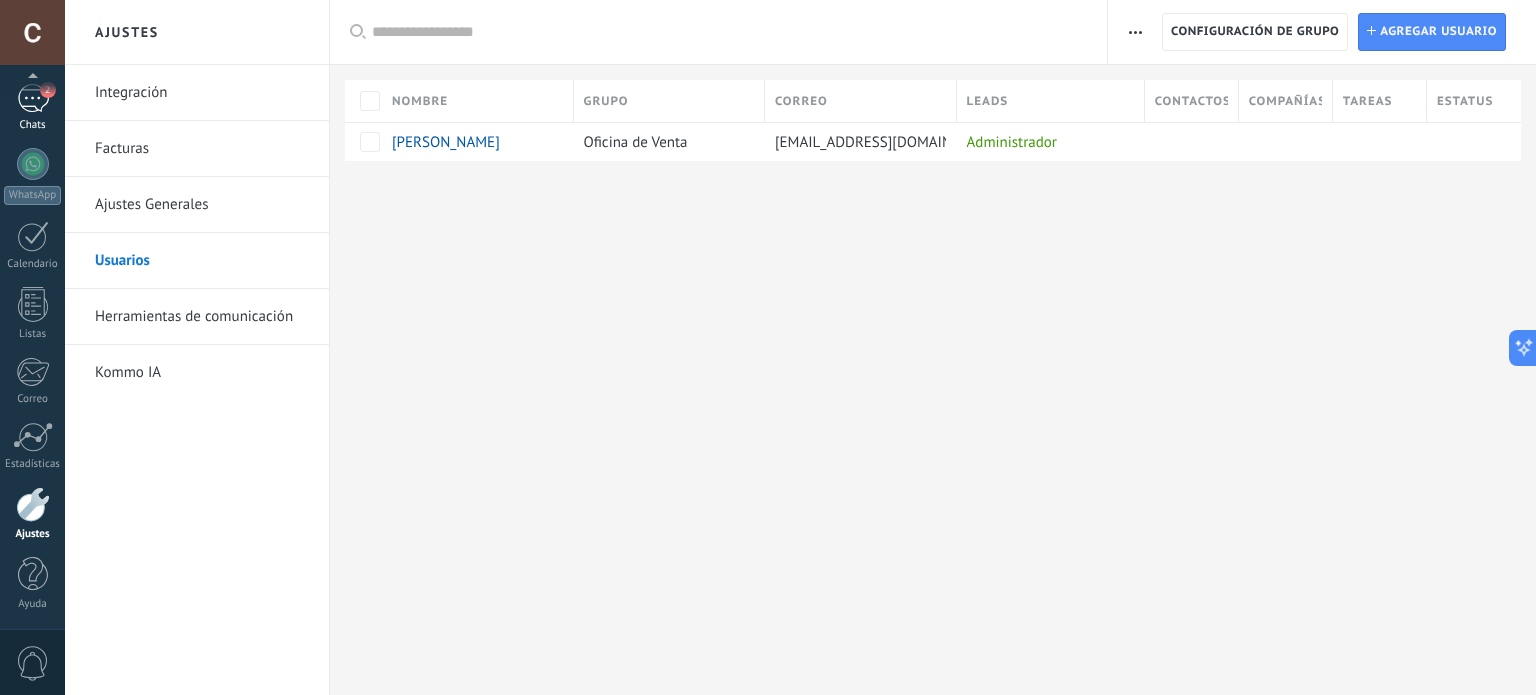 click on "2" at bounding box center (33, 98) 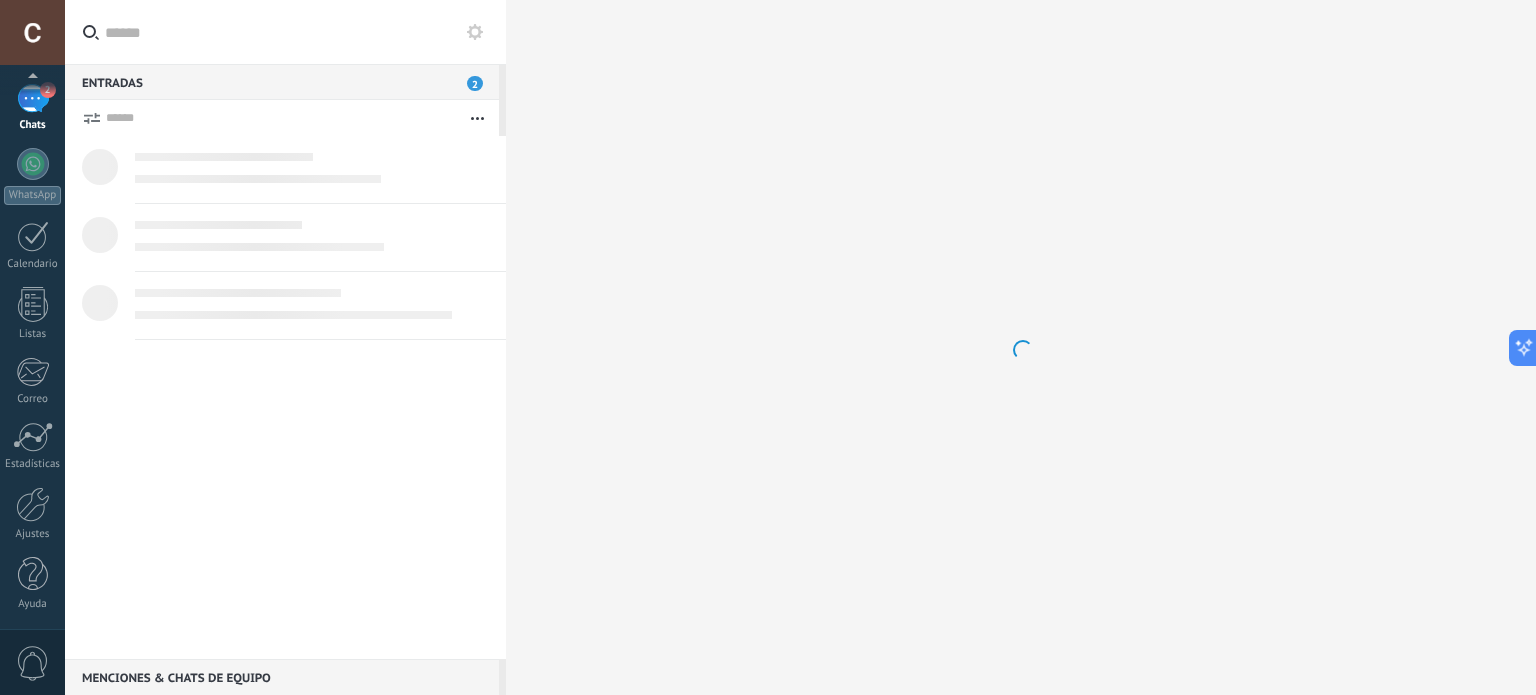 scroll, scrollTop: 0, scrollLeft: 0, axis: both 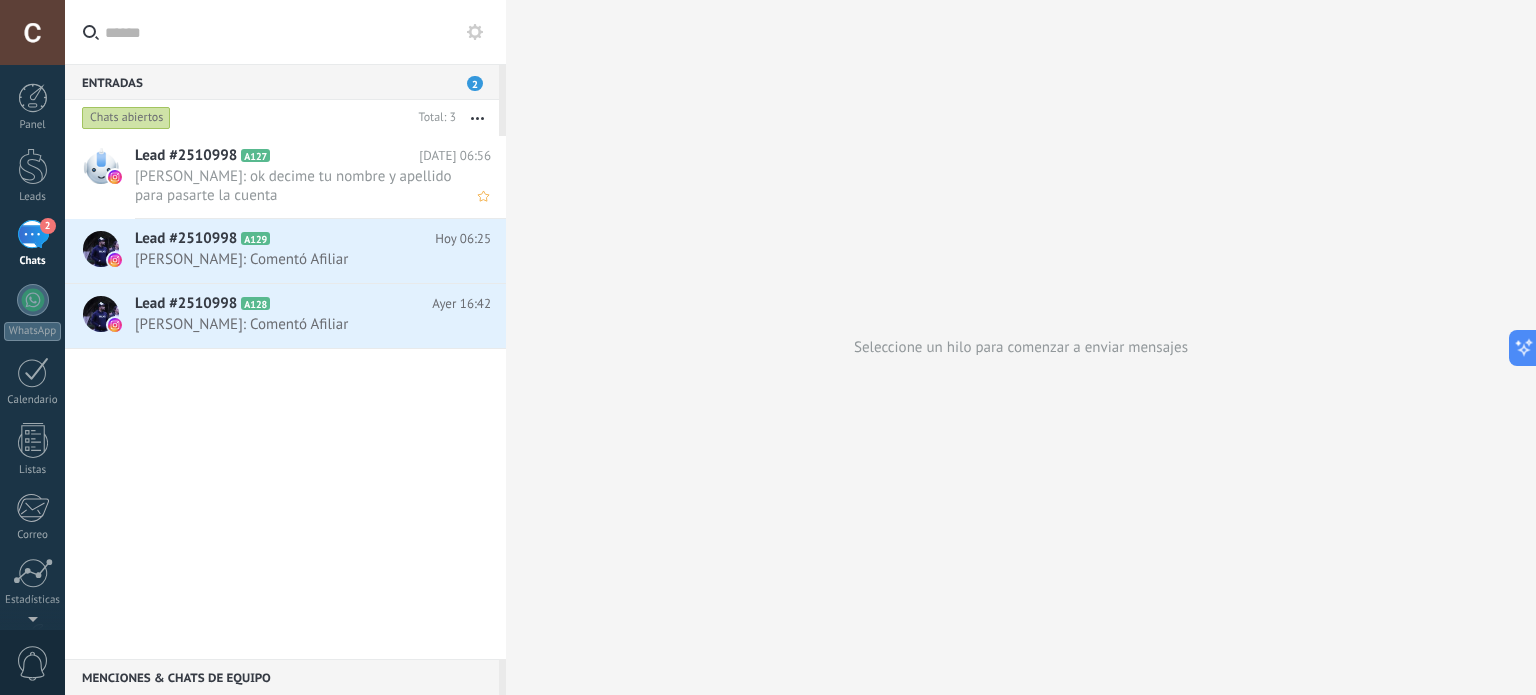 click on "[PERSON_NAME]: ok decime tu nombre y apellido para pasarte la cuenta" at bounding box center [294, 186] 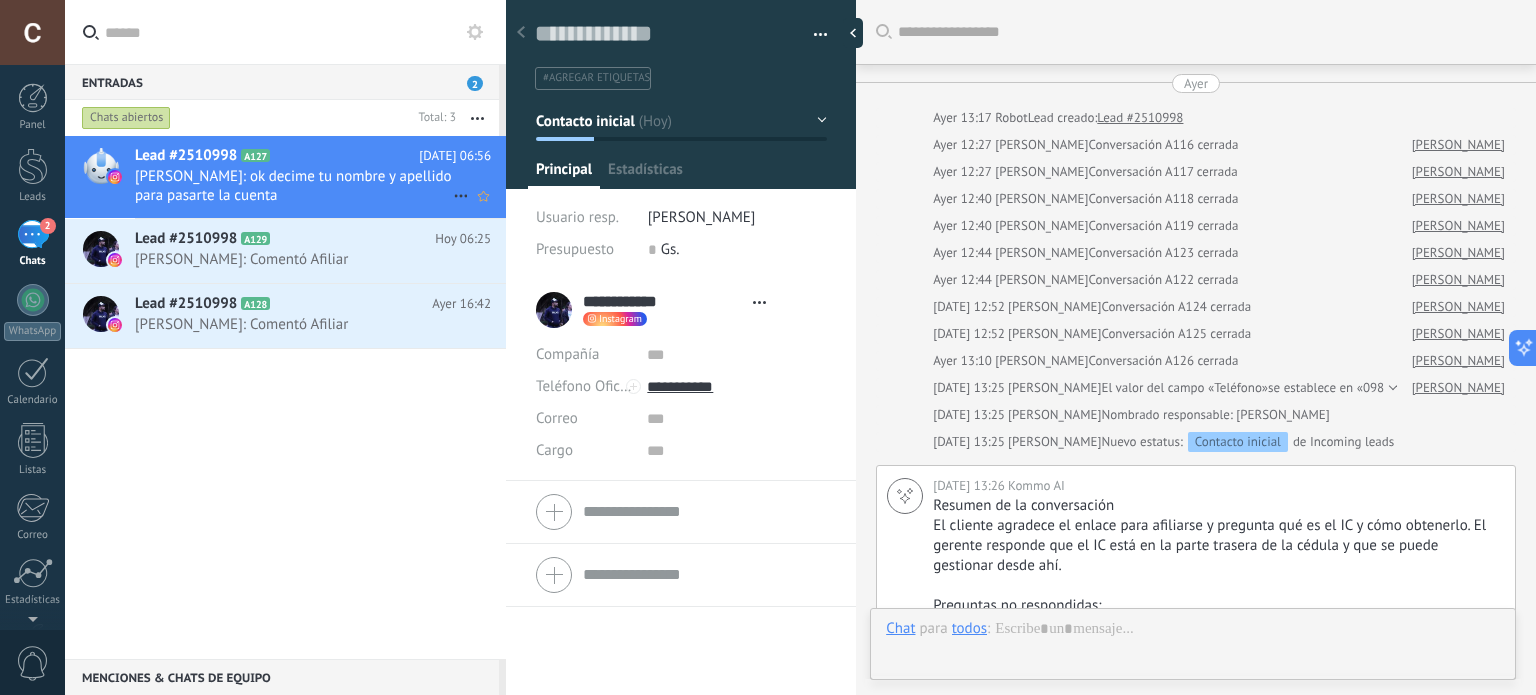 type on "**********" 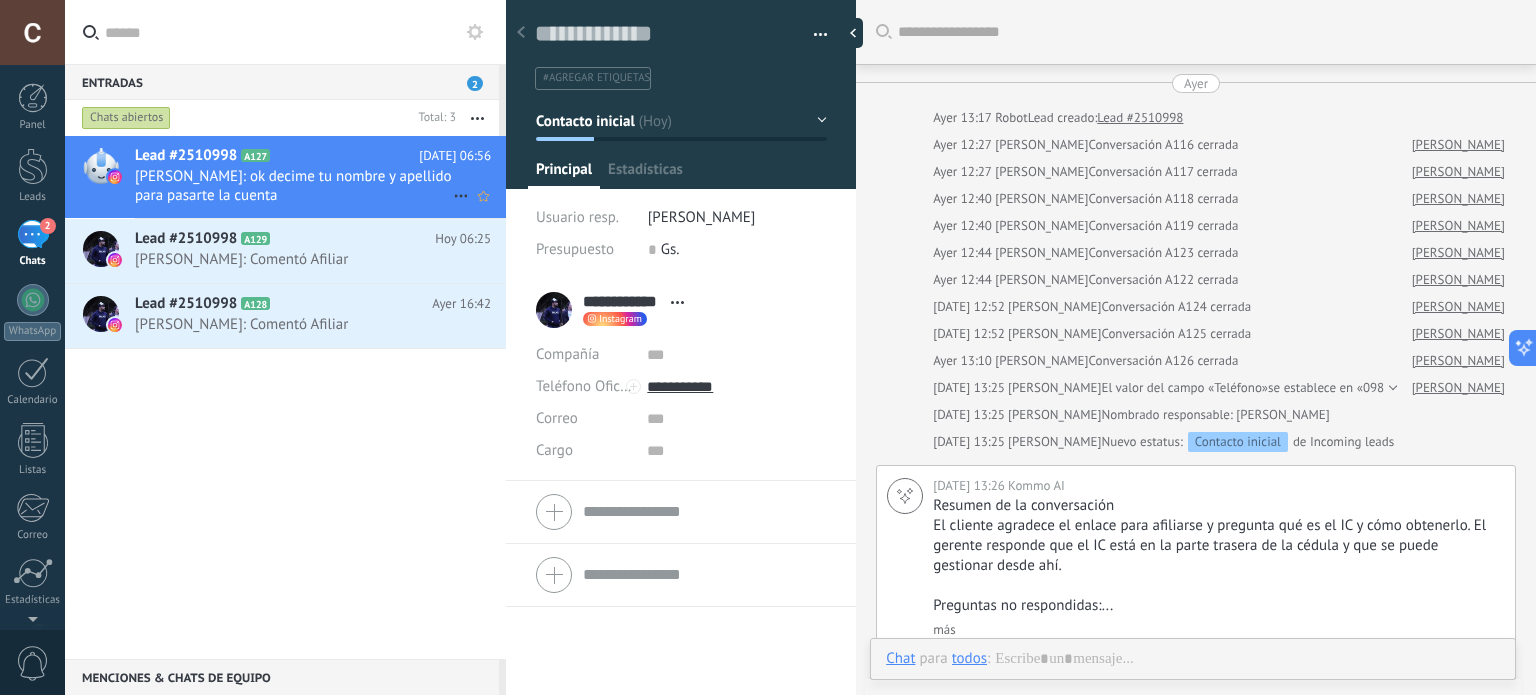 scroll, scrollTop: 29, scrollLeft: 0, axis: vertical 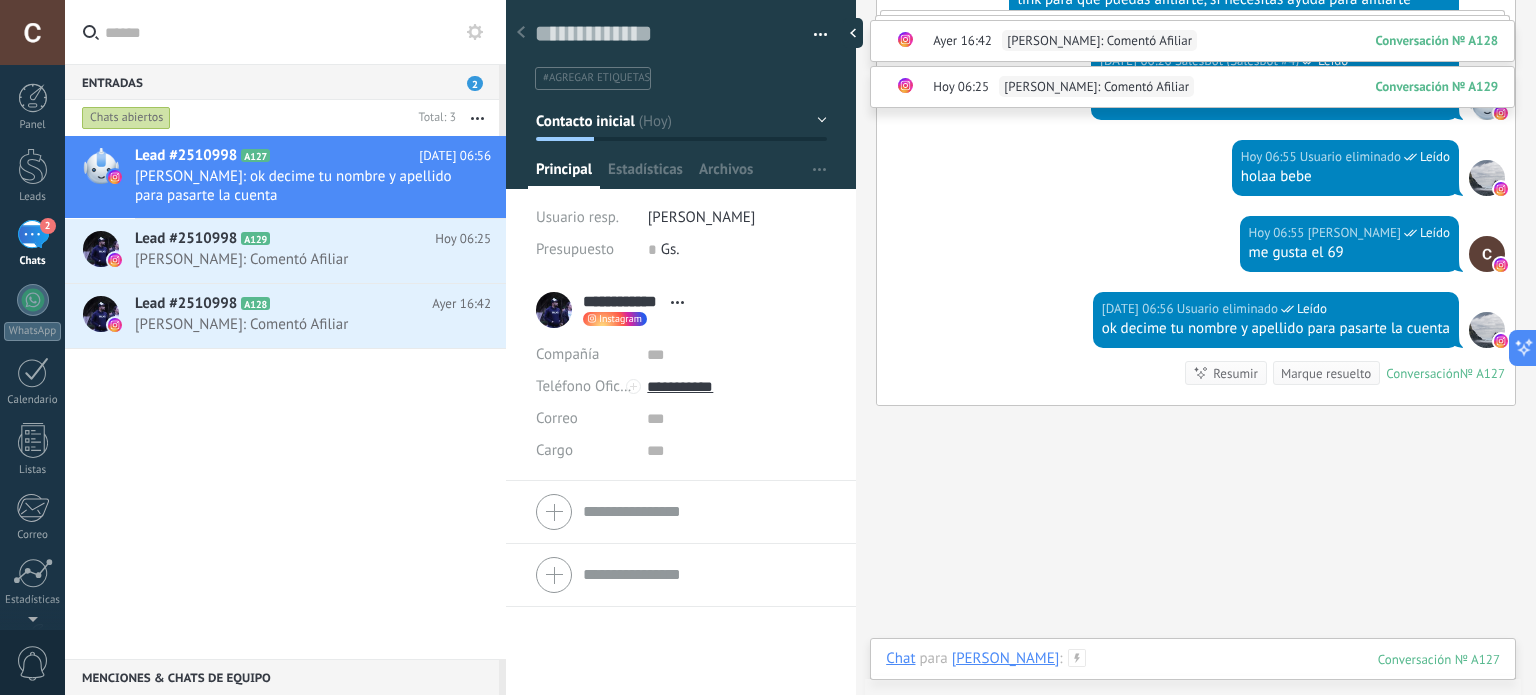 click at bounding box center (1193, 679) 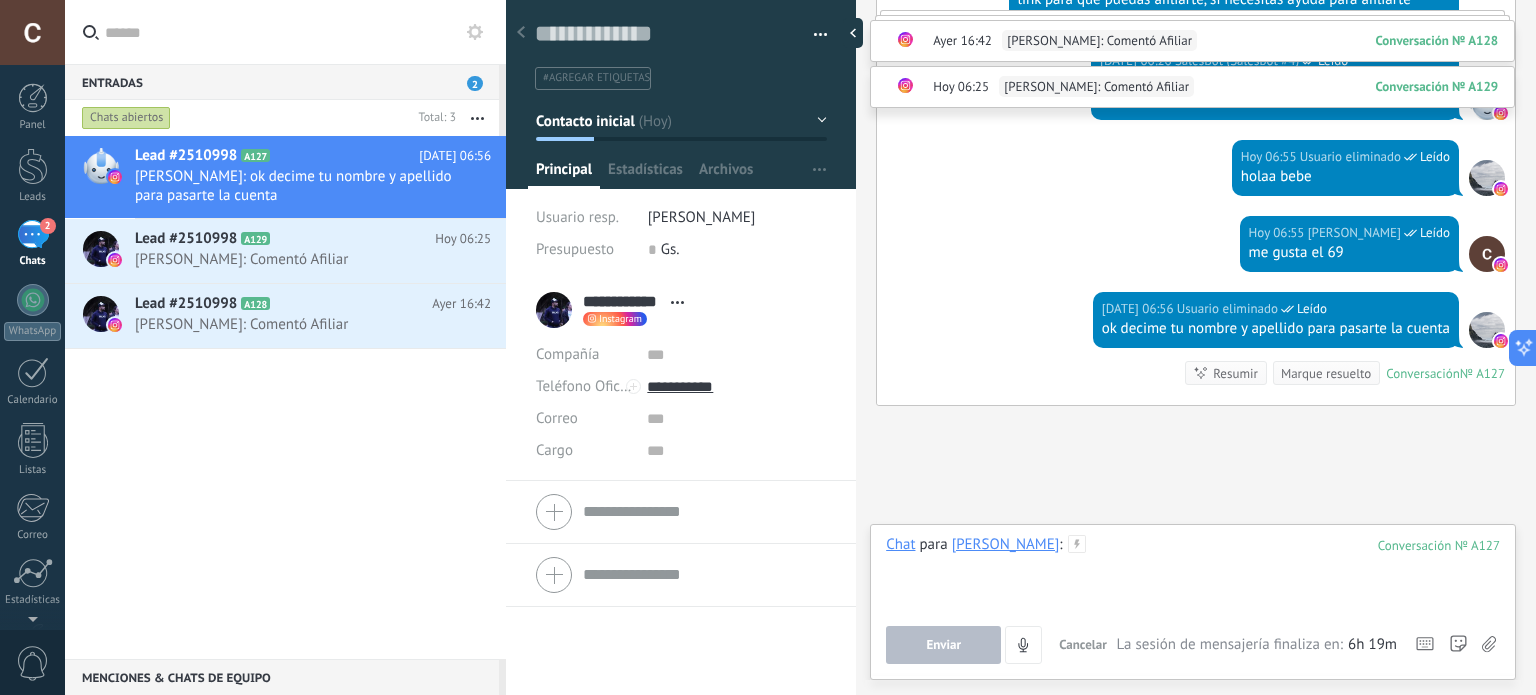 type 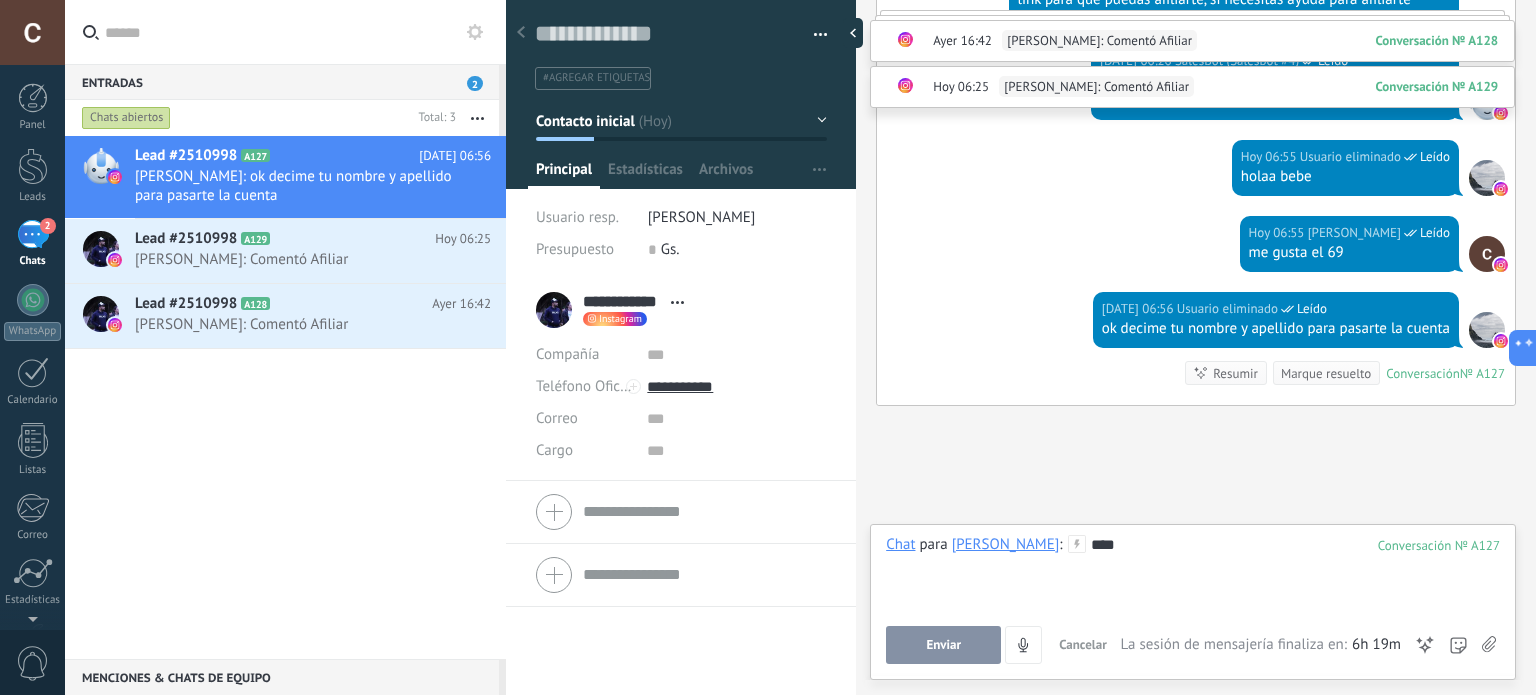 click on "Enviar" at bounding box center (943, 645) 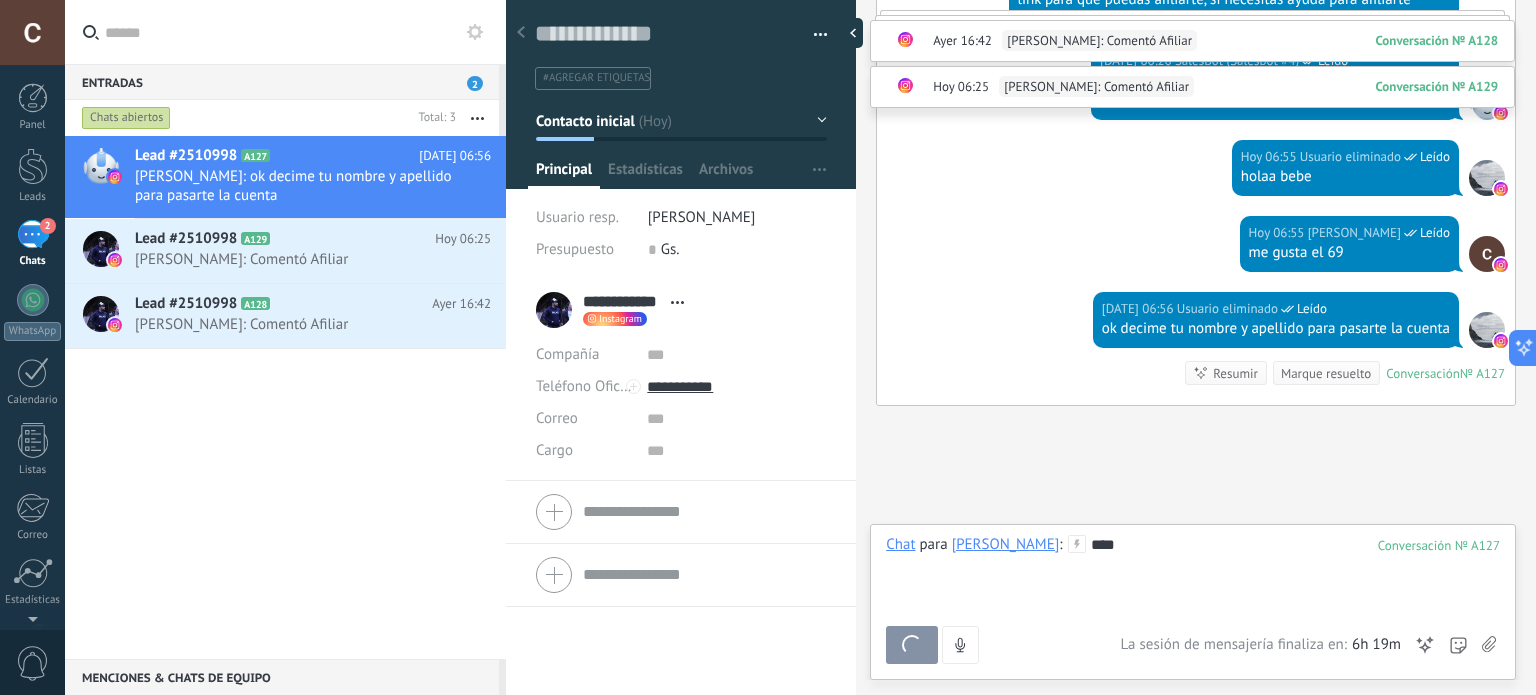 scroll, scrollTop: 5870, scrollLeft: 0, axis: vertical 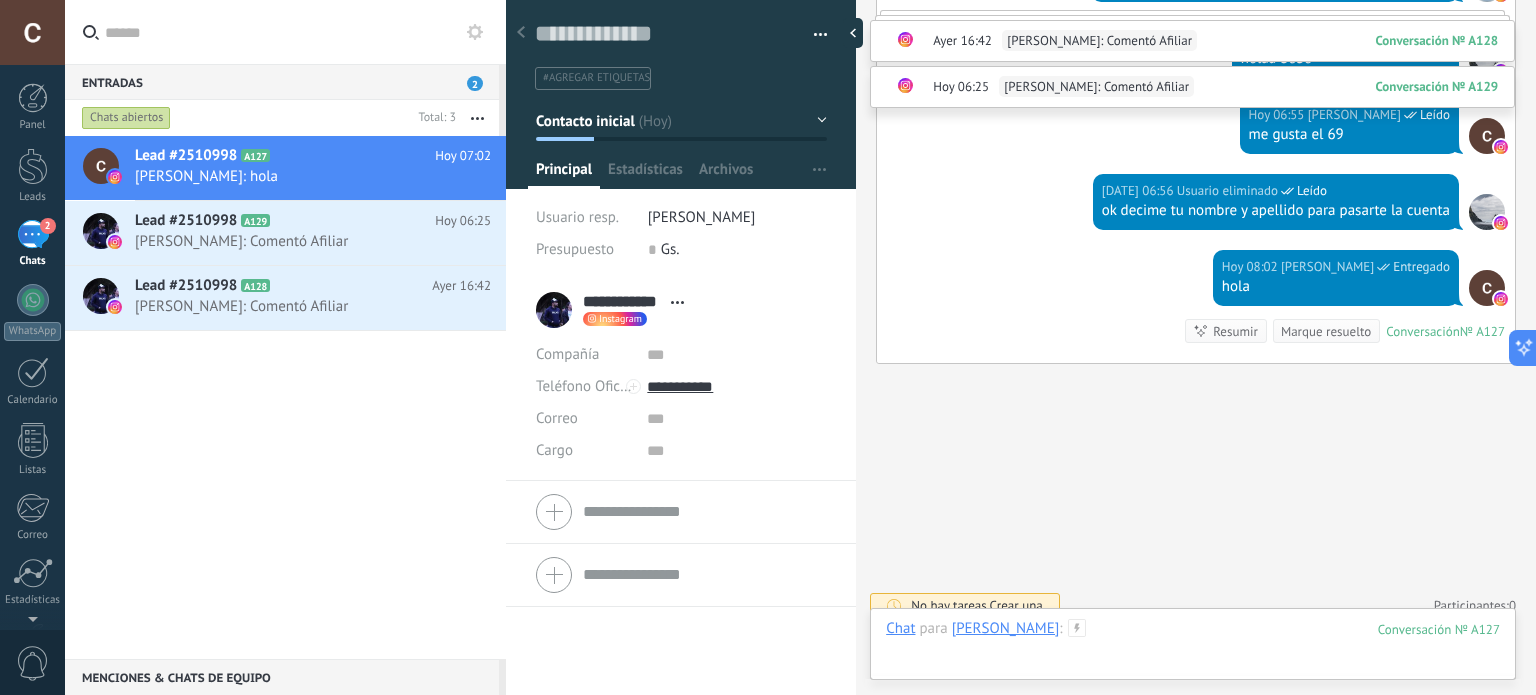 click at bounding box center [1193, 649] 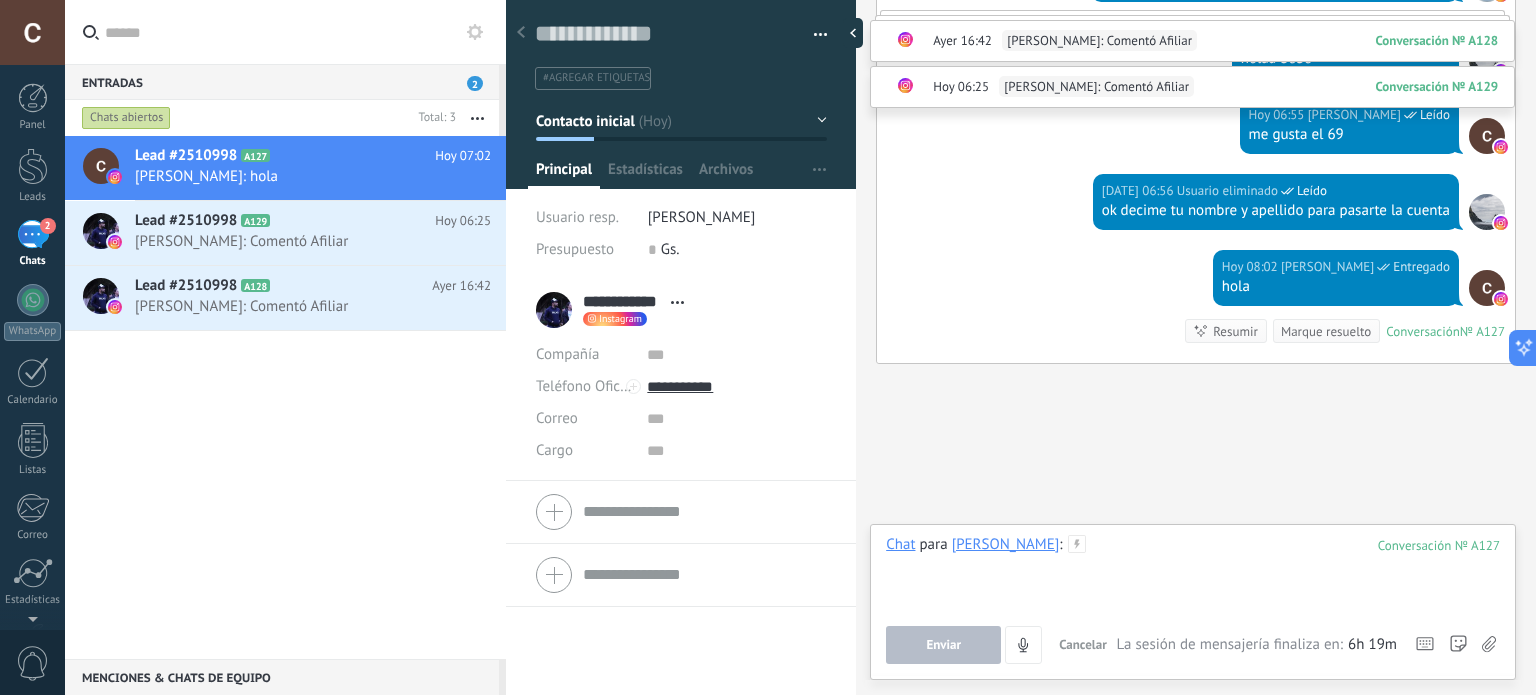 type 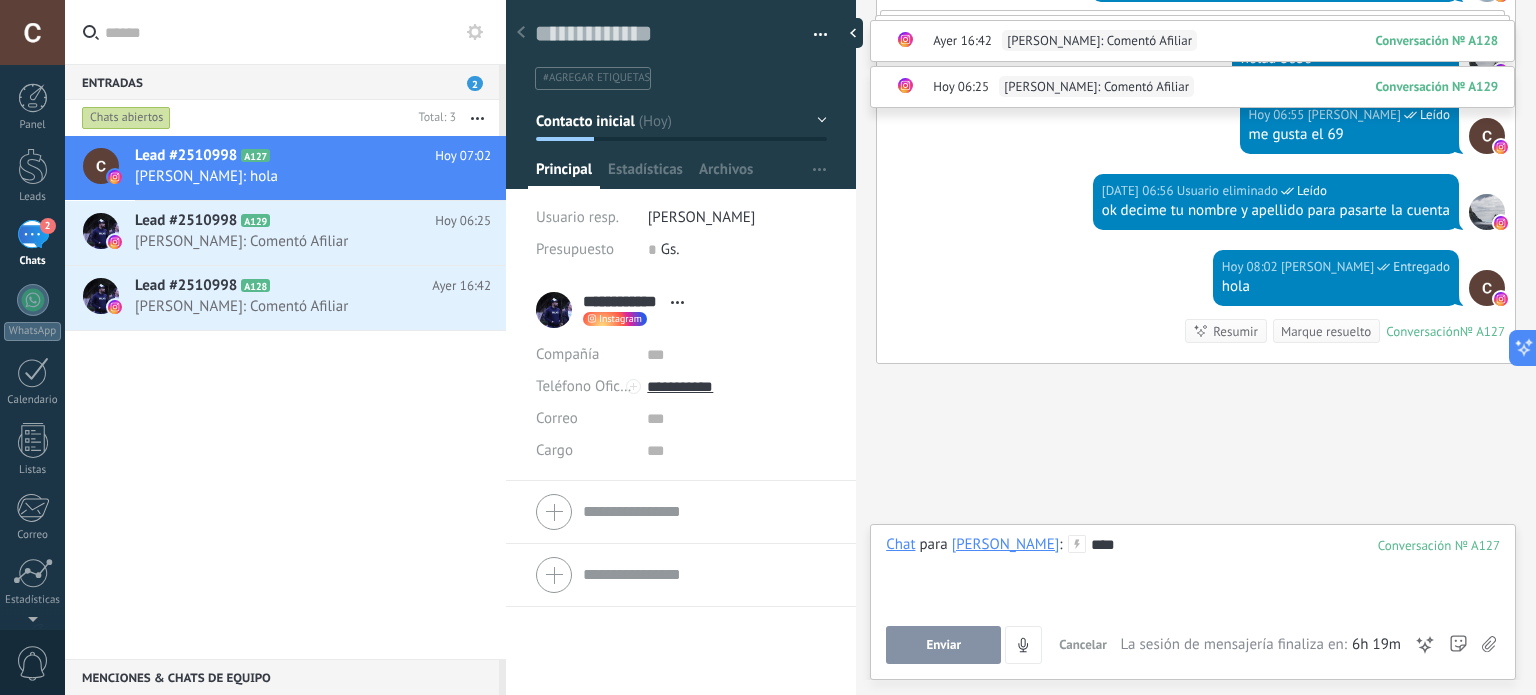 click on "Enviar" at bounding box center [943, 645] 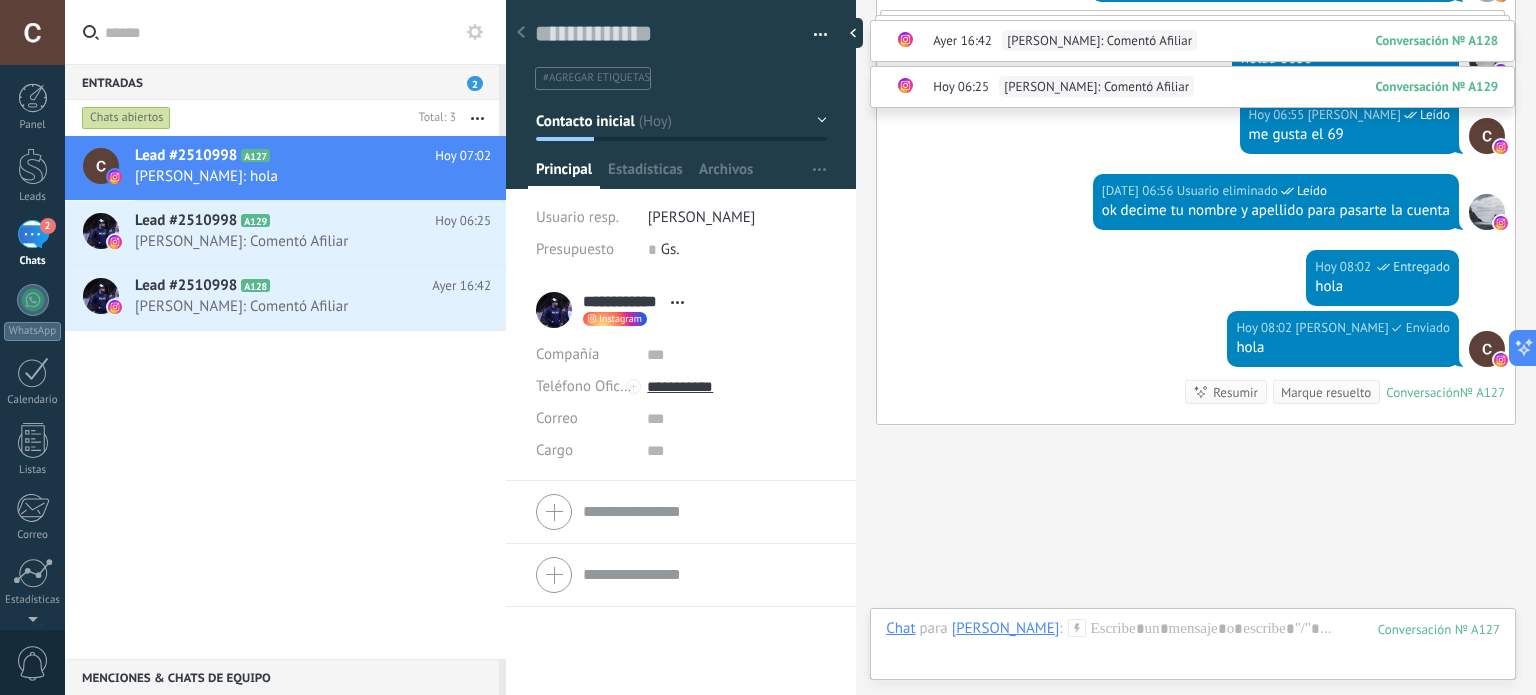 scroll, scrollTop: 5932, scrollLeft: 0, axis: vertical 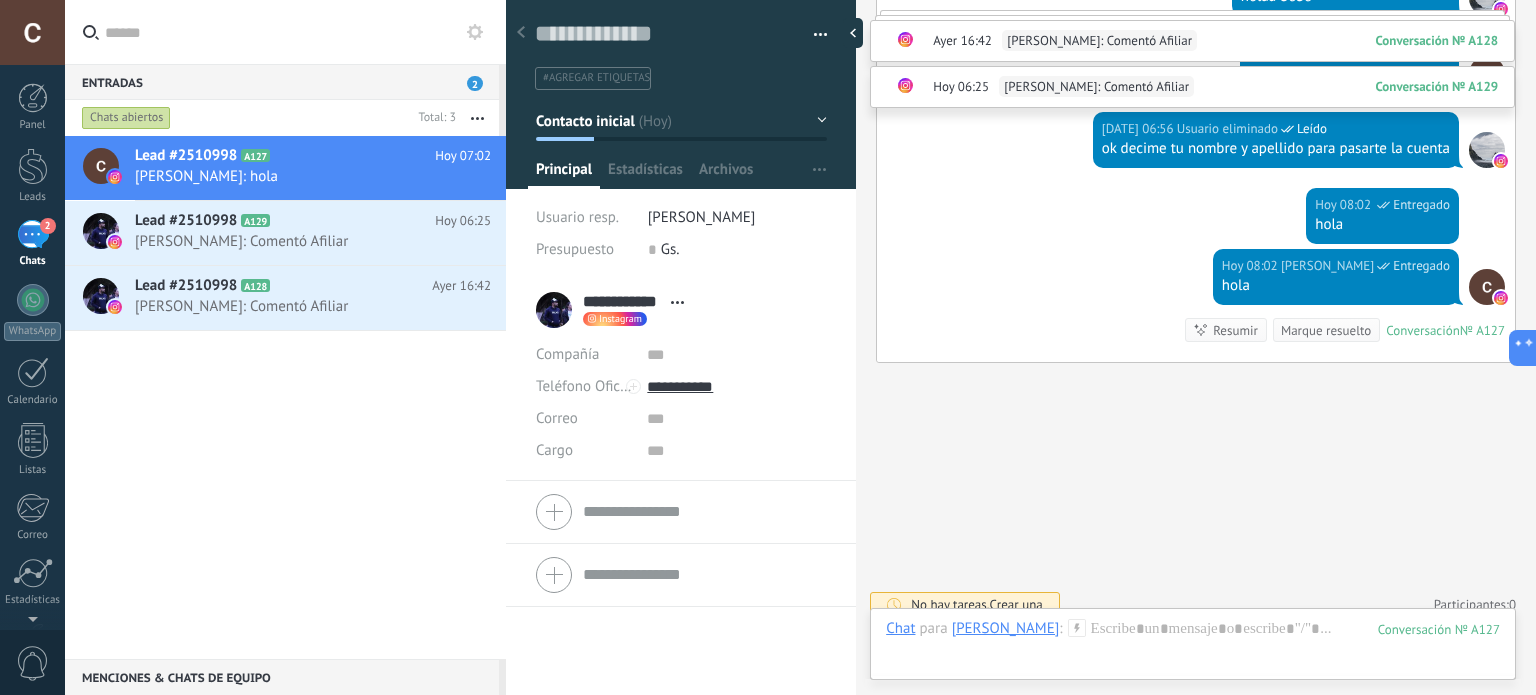click on "Resumir" at bounding box center [1235, 330] 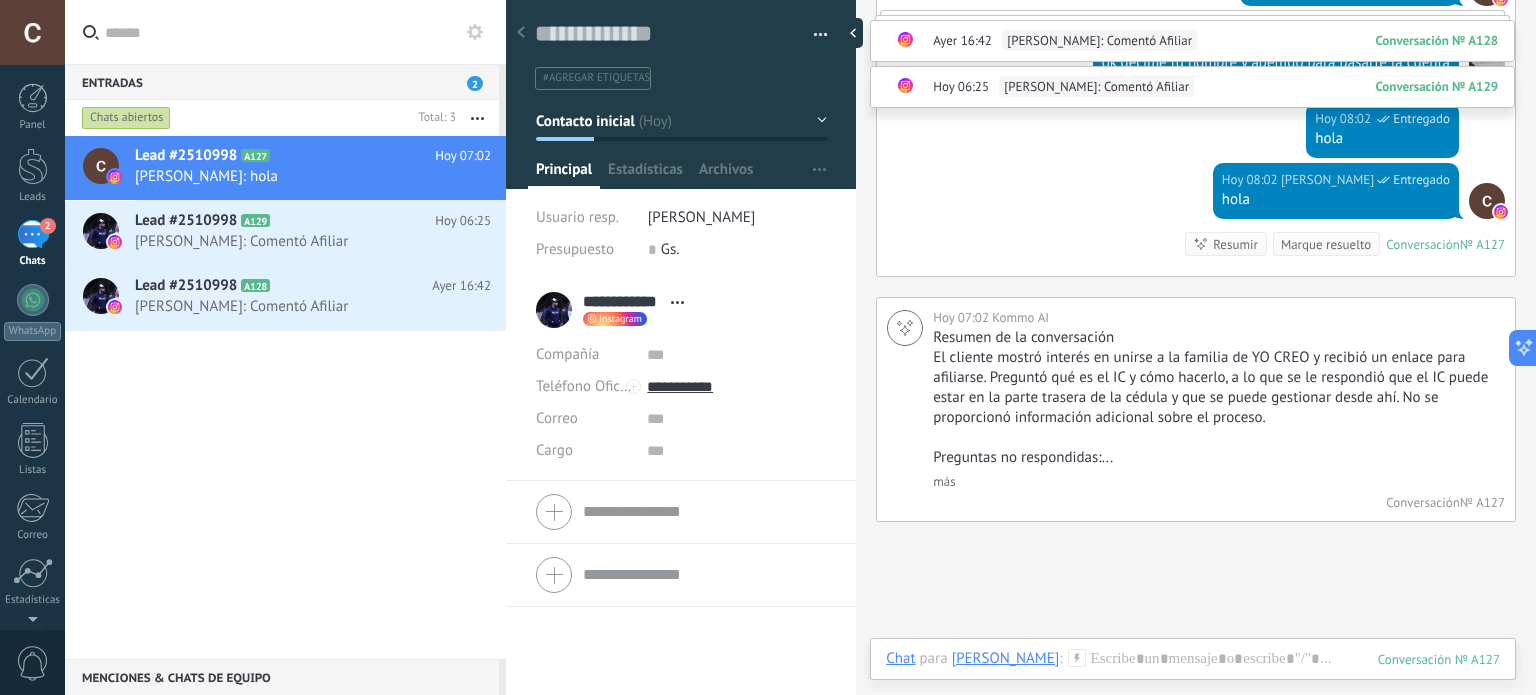 scroll, scrollTop: 6023, scrollLeft: 0, axis: vertical 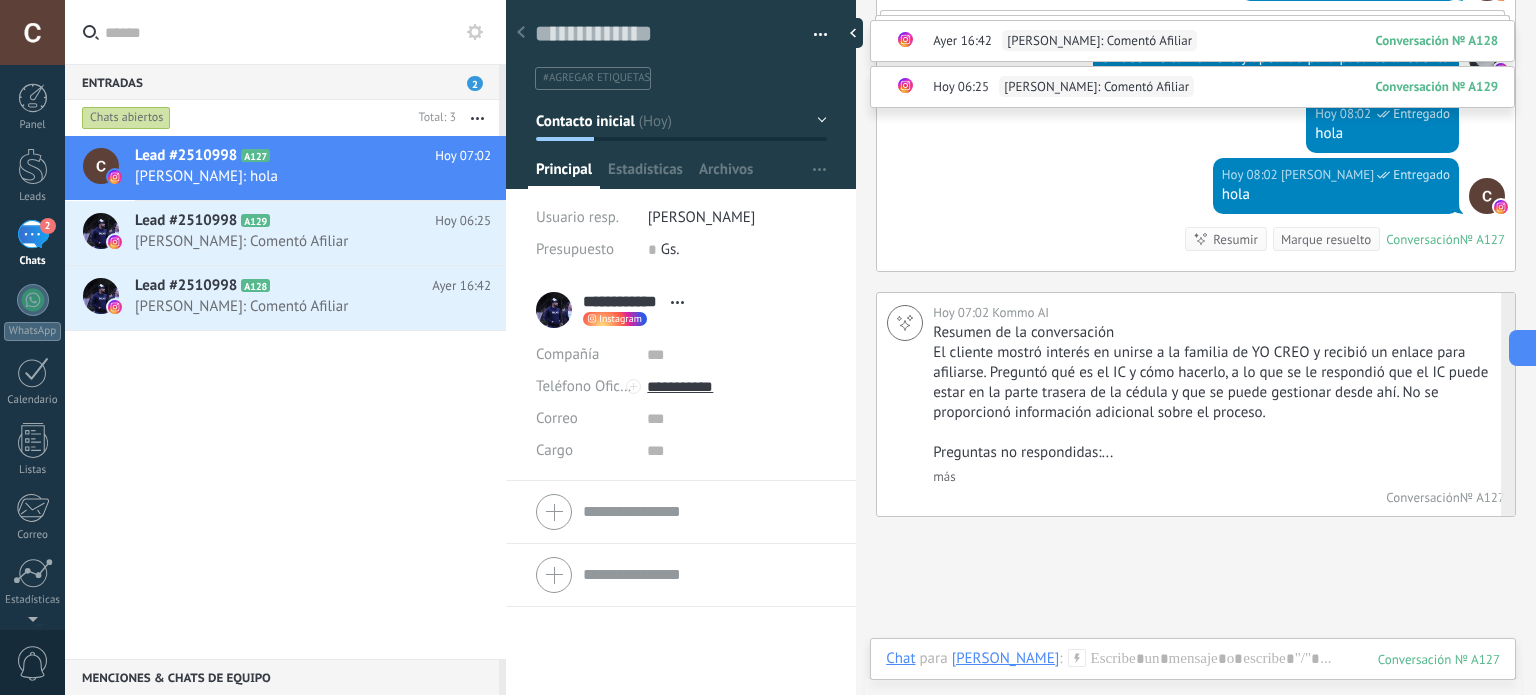 click on "más" at bounding box center (944, 476) 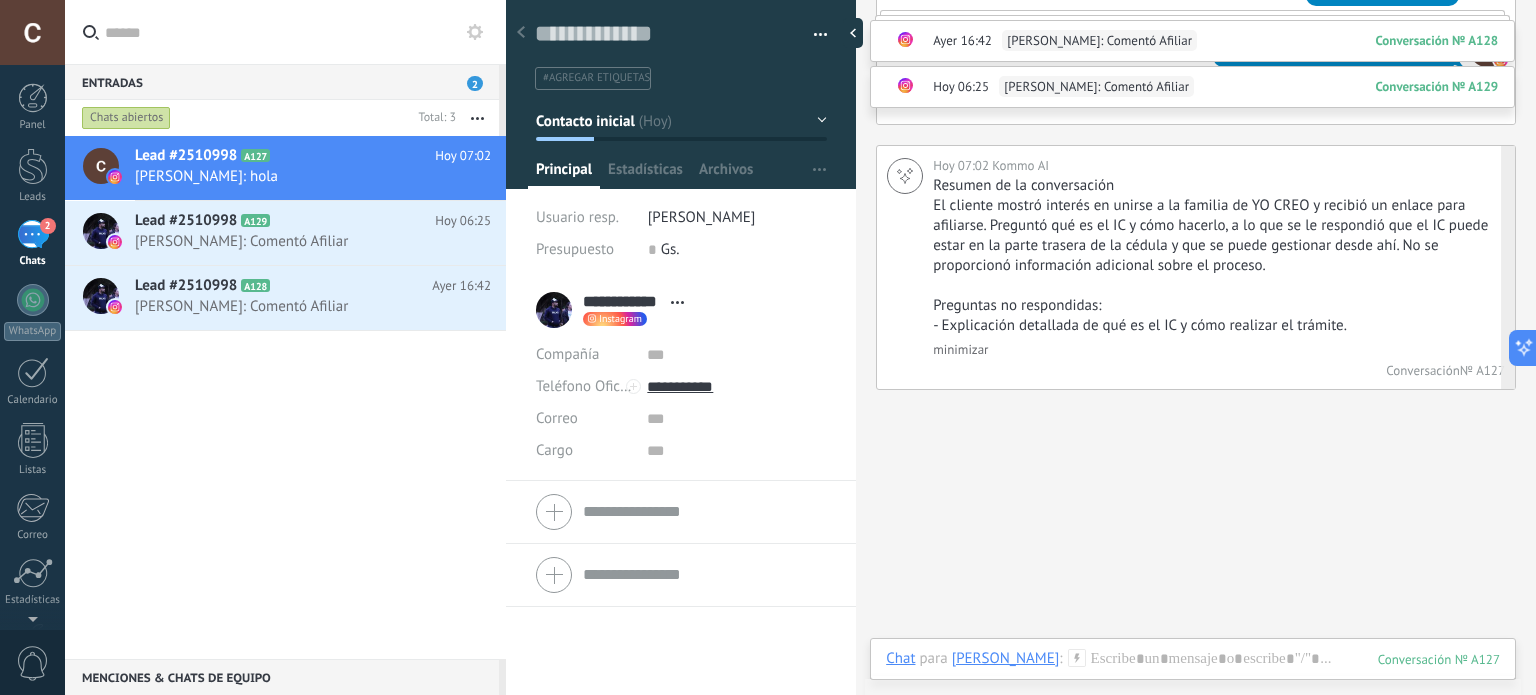 scroll, scrollTop: 6167, scrollLeft: 0, axis: vertical 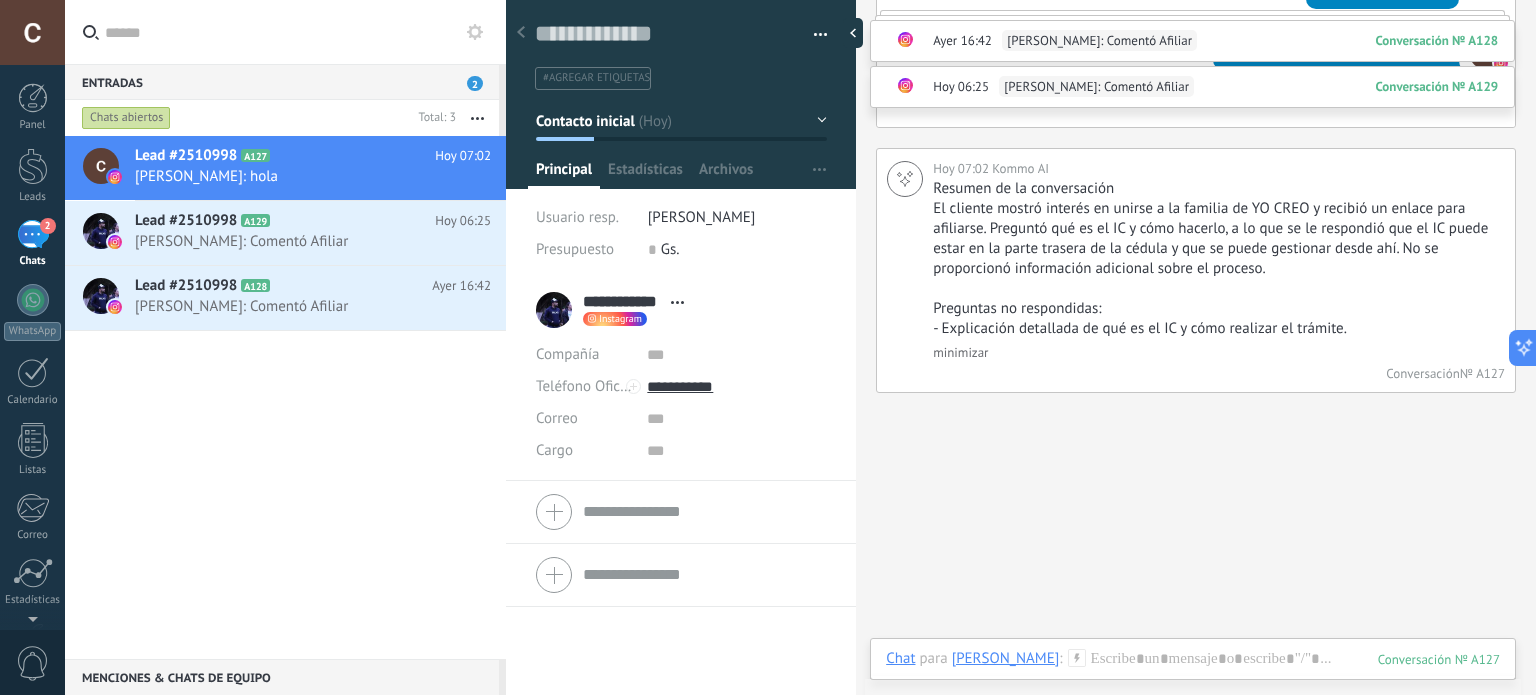 click at bounding box center (821, 38) 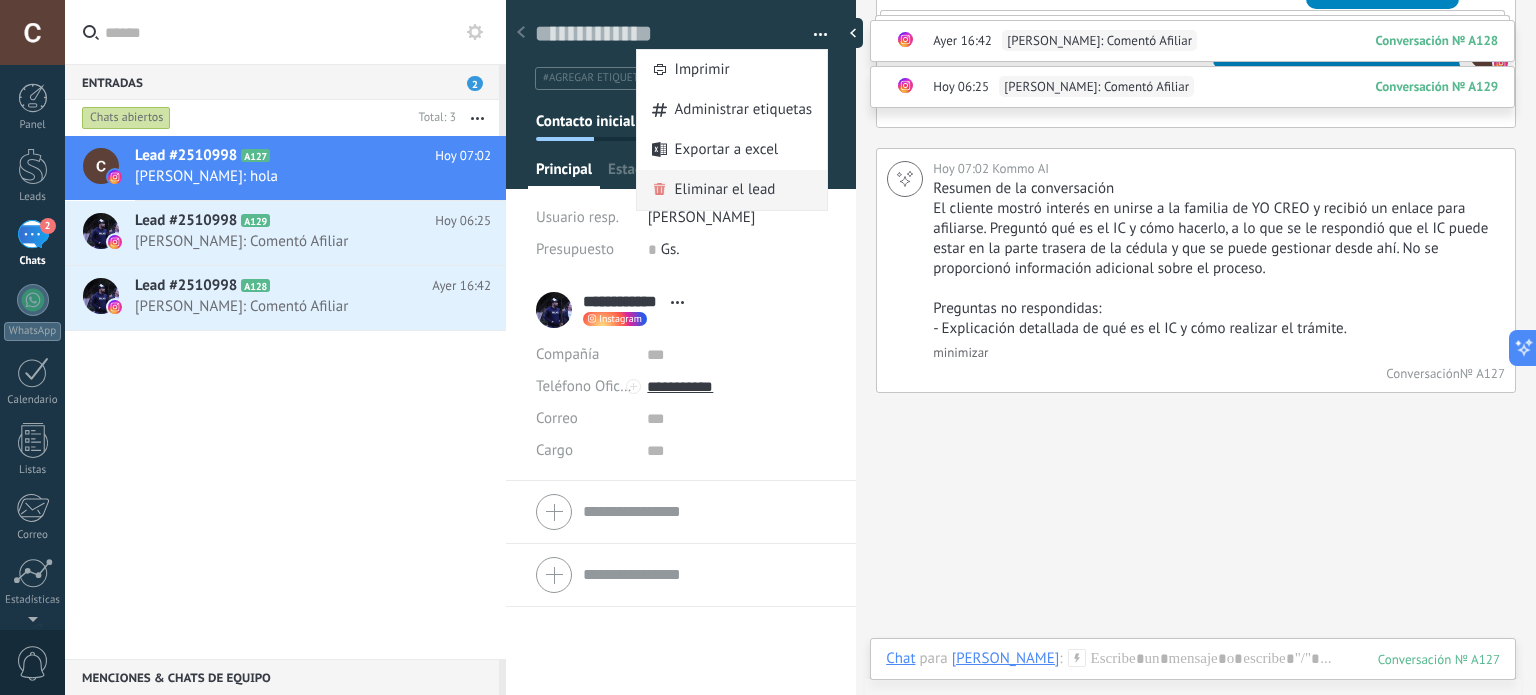 click on "Eliminar el lead" at bounding box center (725, 190) 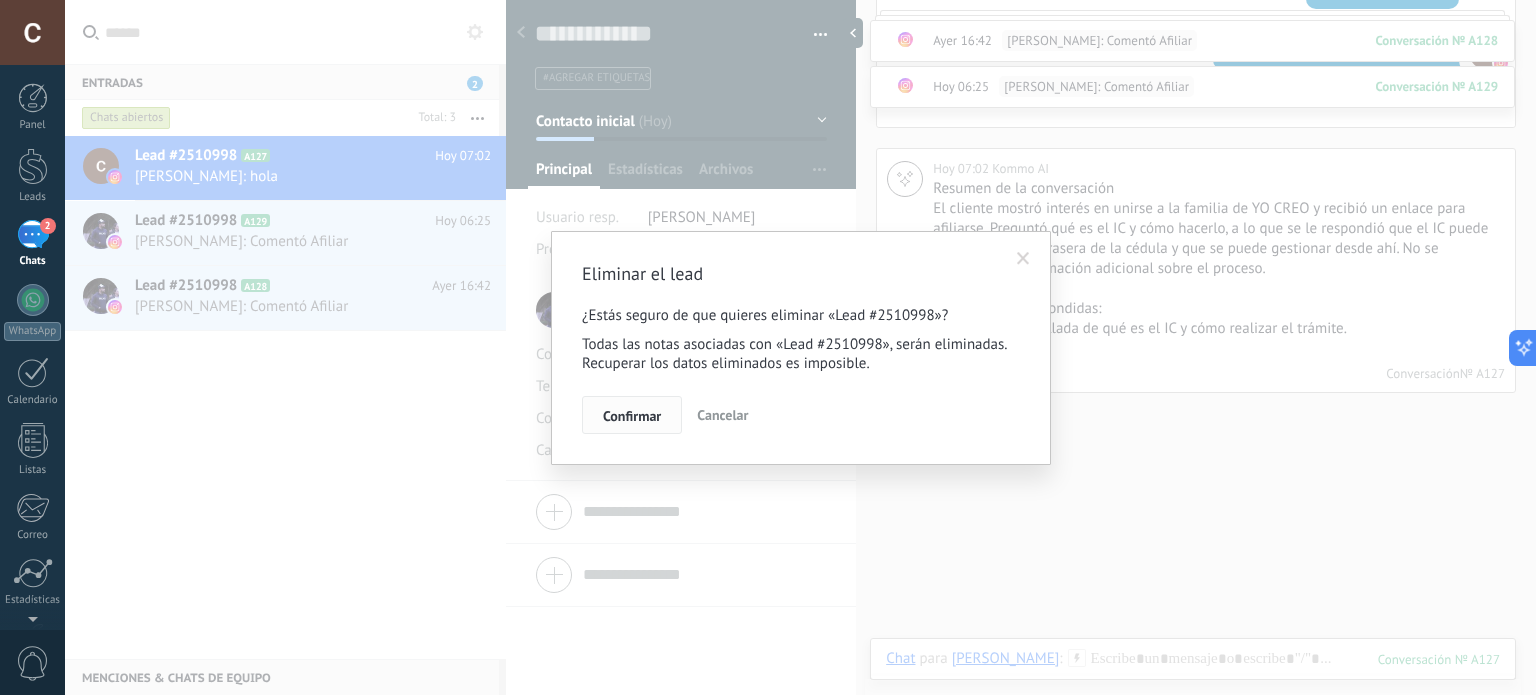 click on "Confirmar" at bounding box center [632, 415] 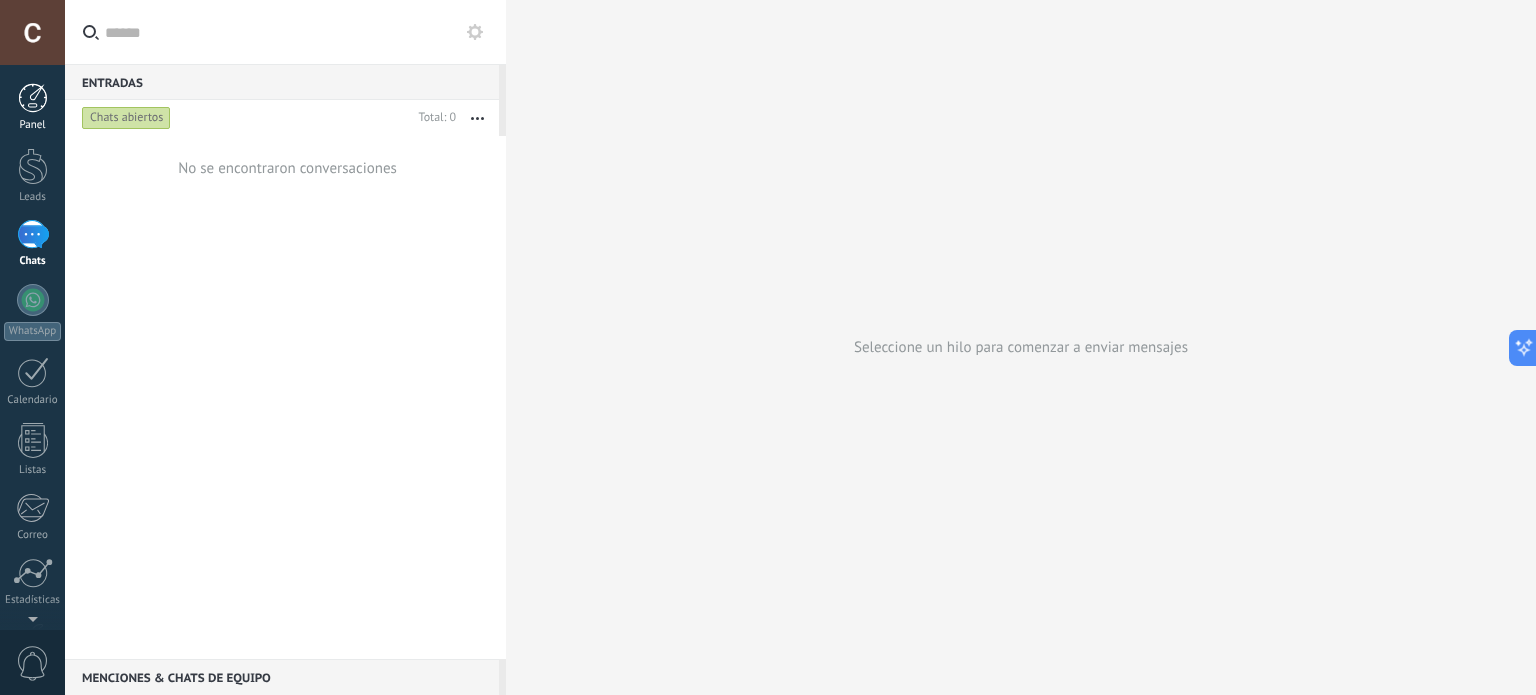 click on "Panel" at bounding box center (32, 107) 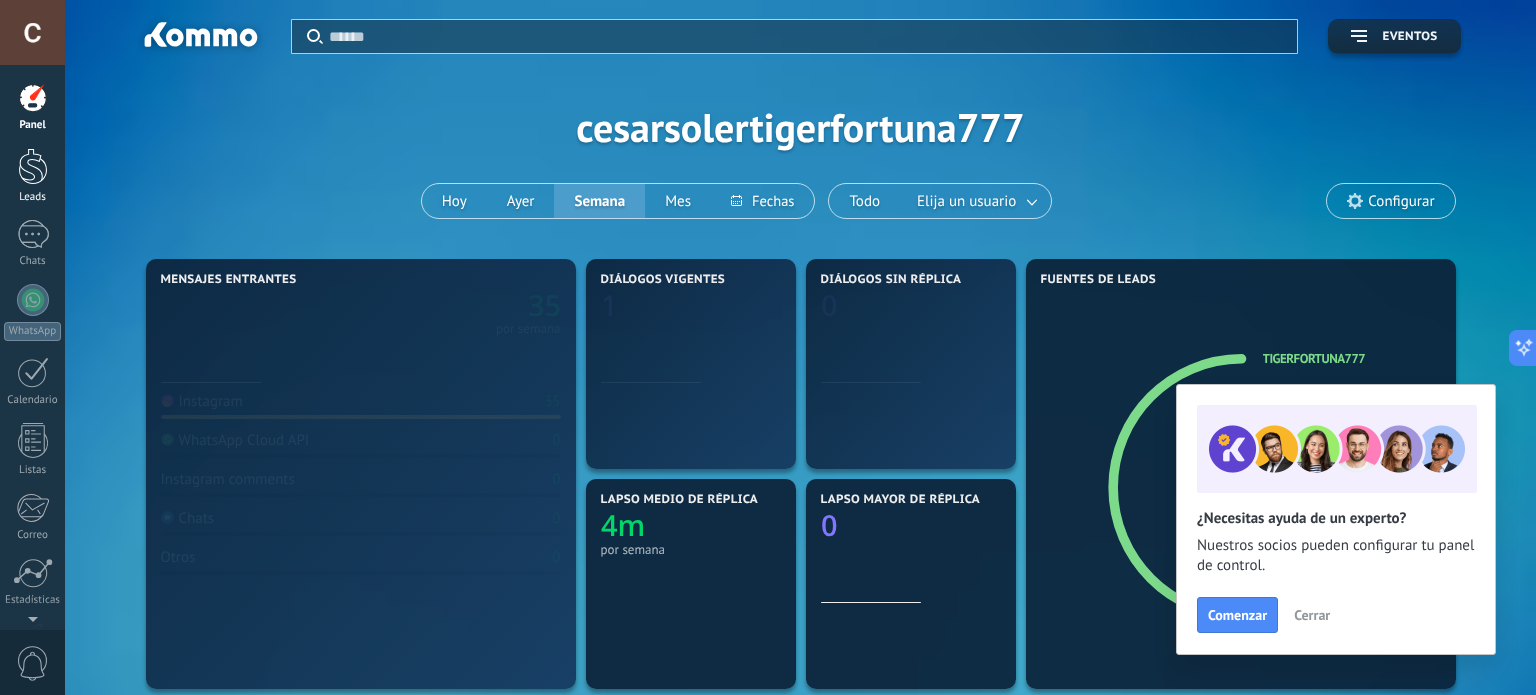 click at bounding box center [33, 166] 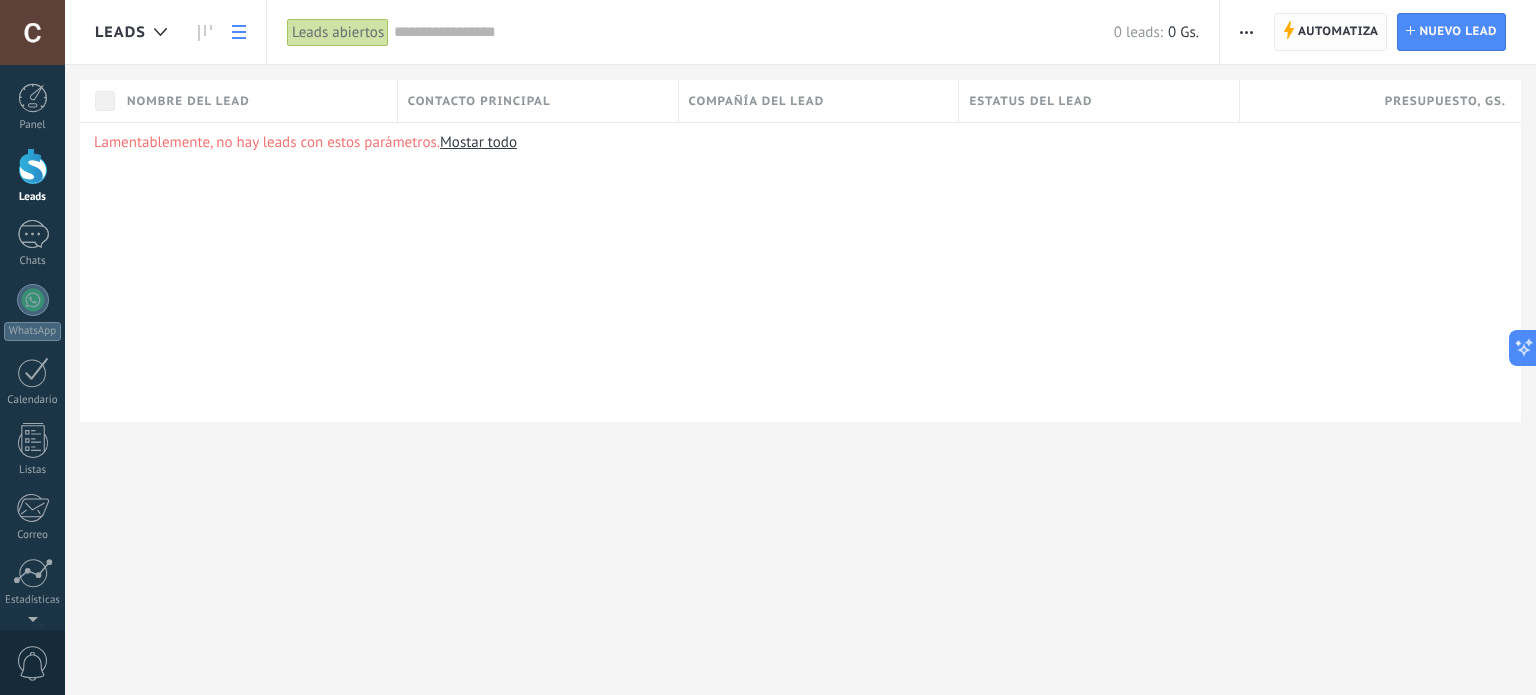 click on "Automatiza" at bounding box center (1338, 32) 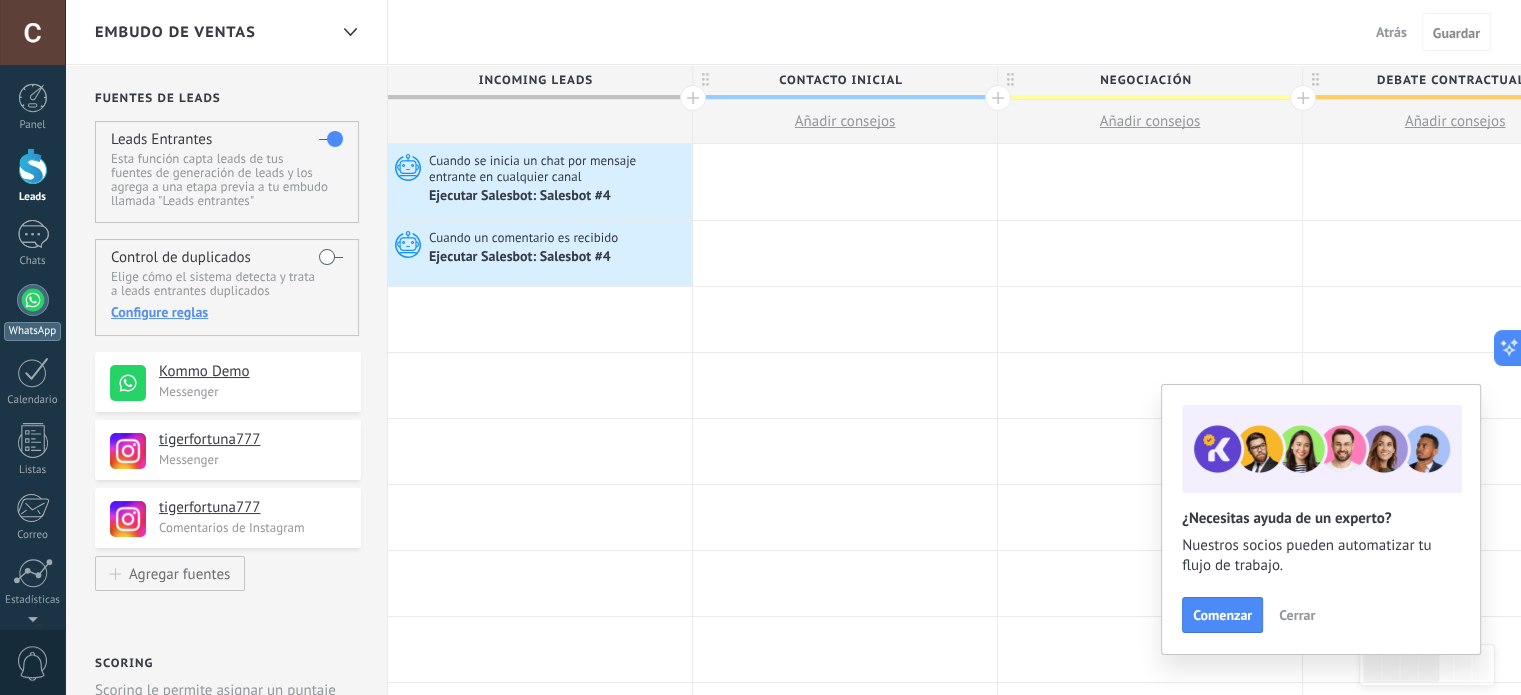 click on "WhatsApp" at bounding box center (32, 331) 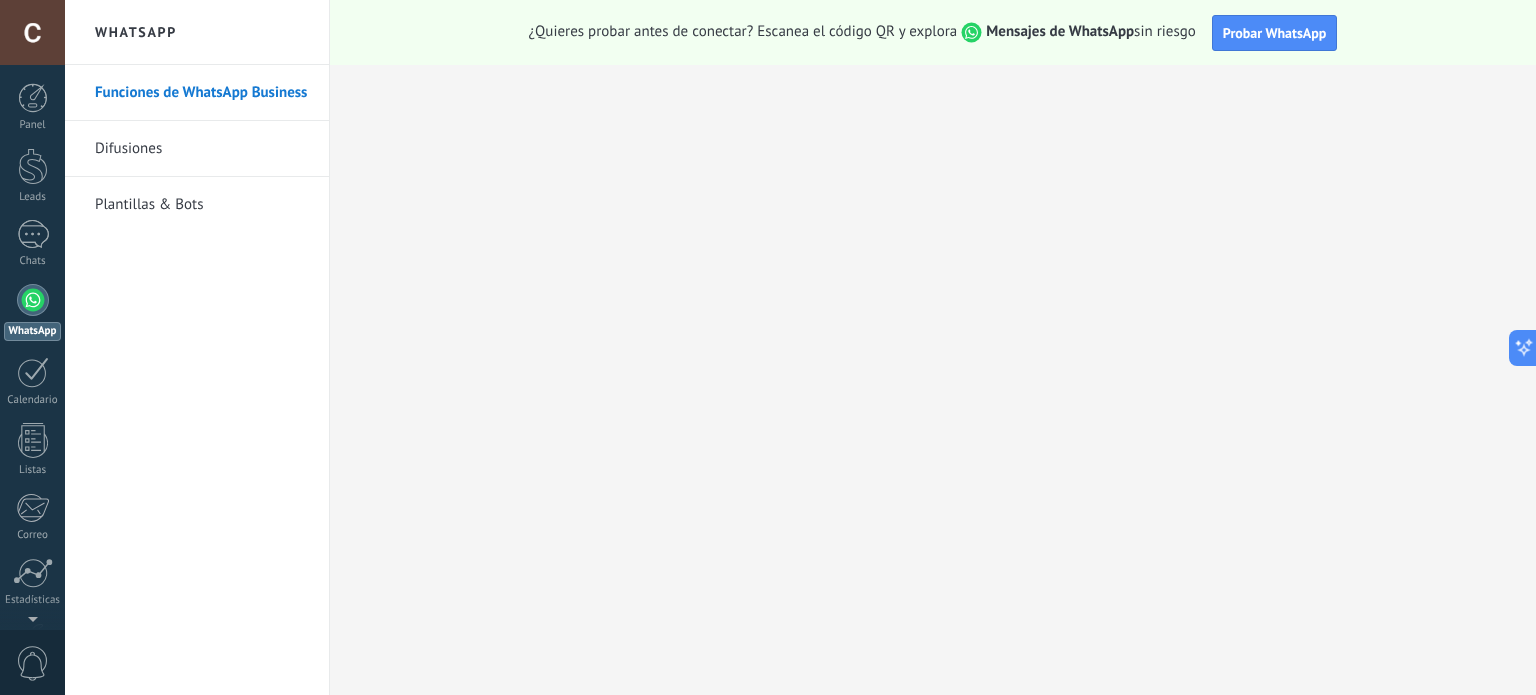 click on "Plantillas & Bots" at bounding box center (202, 205) 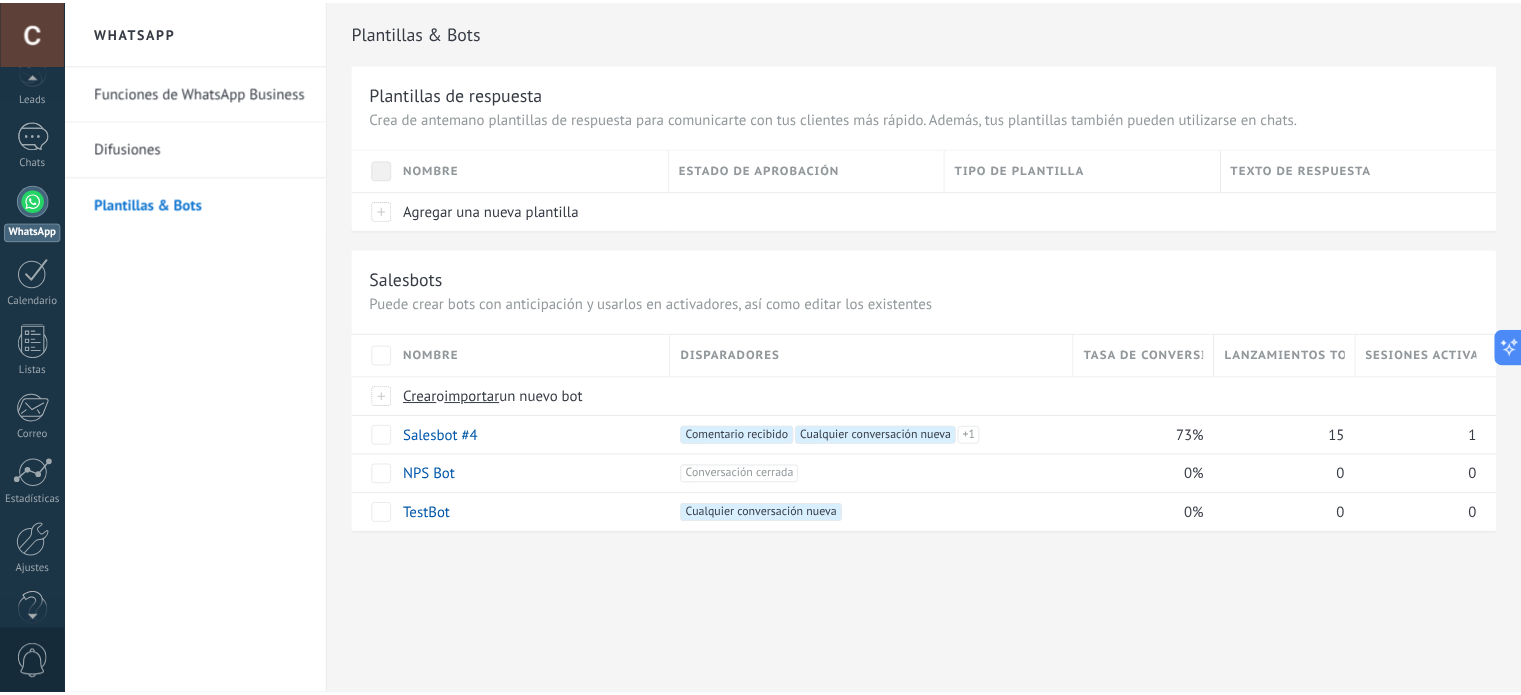 scroll, scrollTop: 136, scrollLeft: 0, axis: vertical 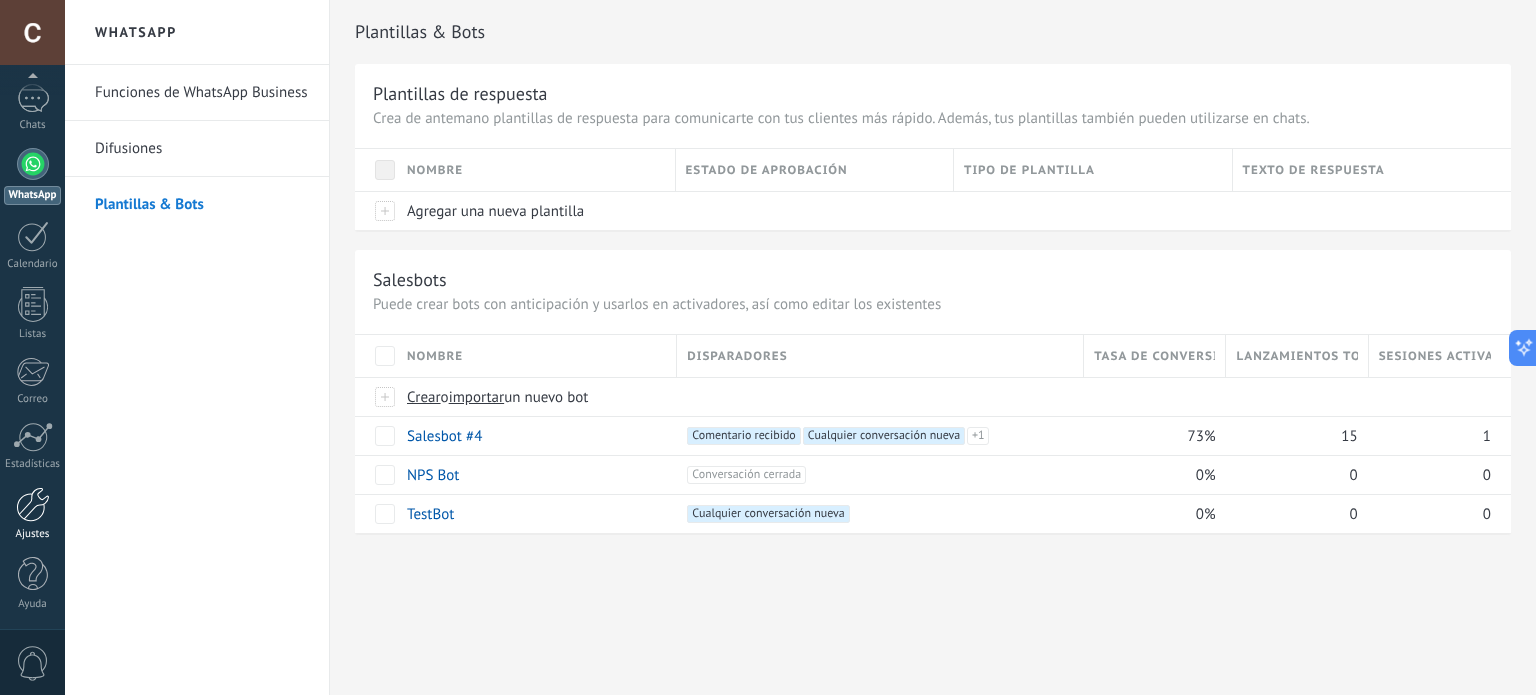 click at bounding box center (33, 504) 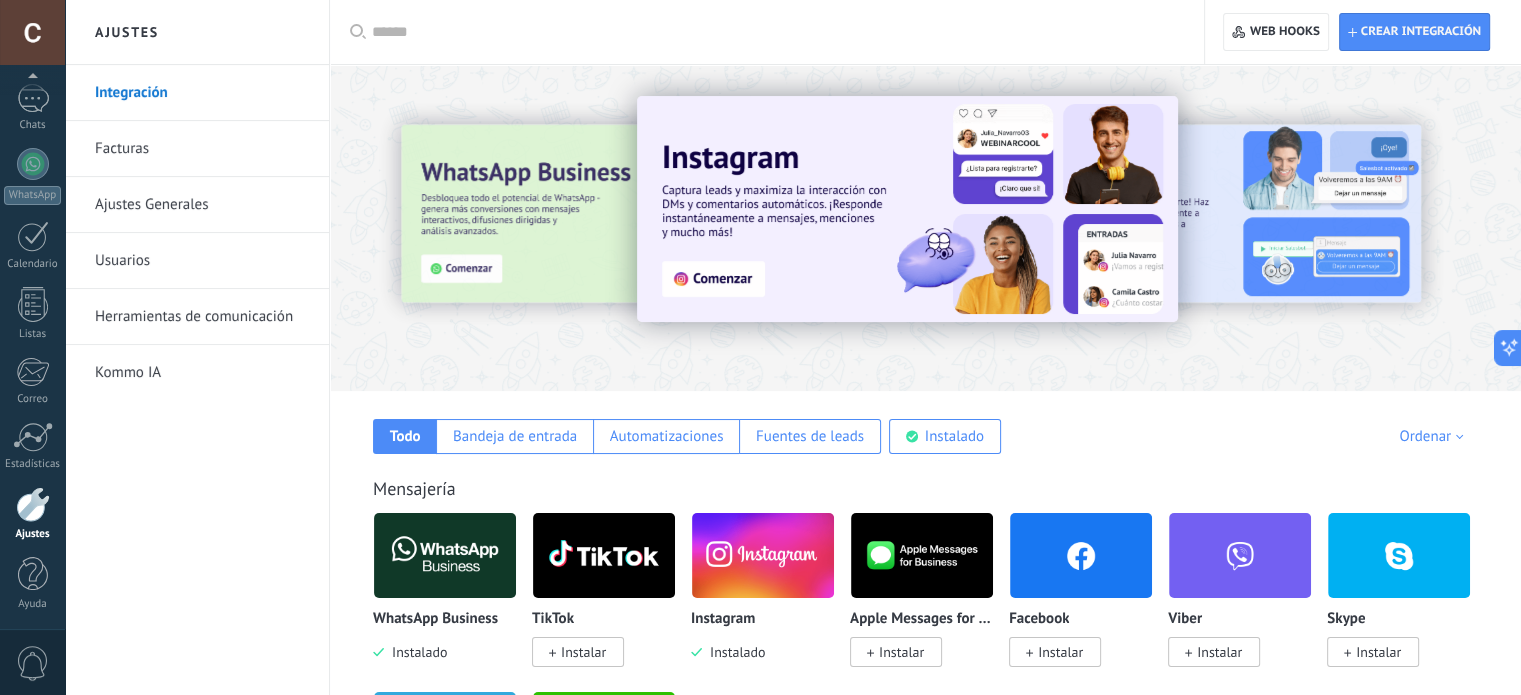 click on "Integración" at bounding box center (202, 93) 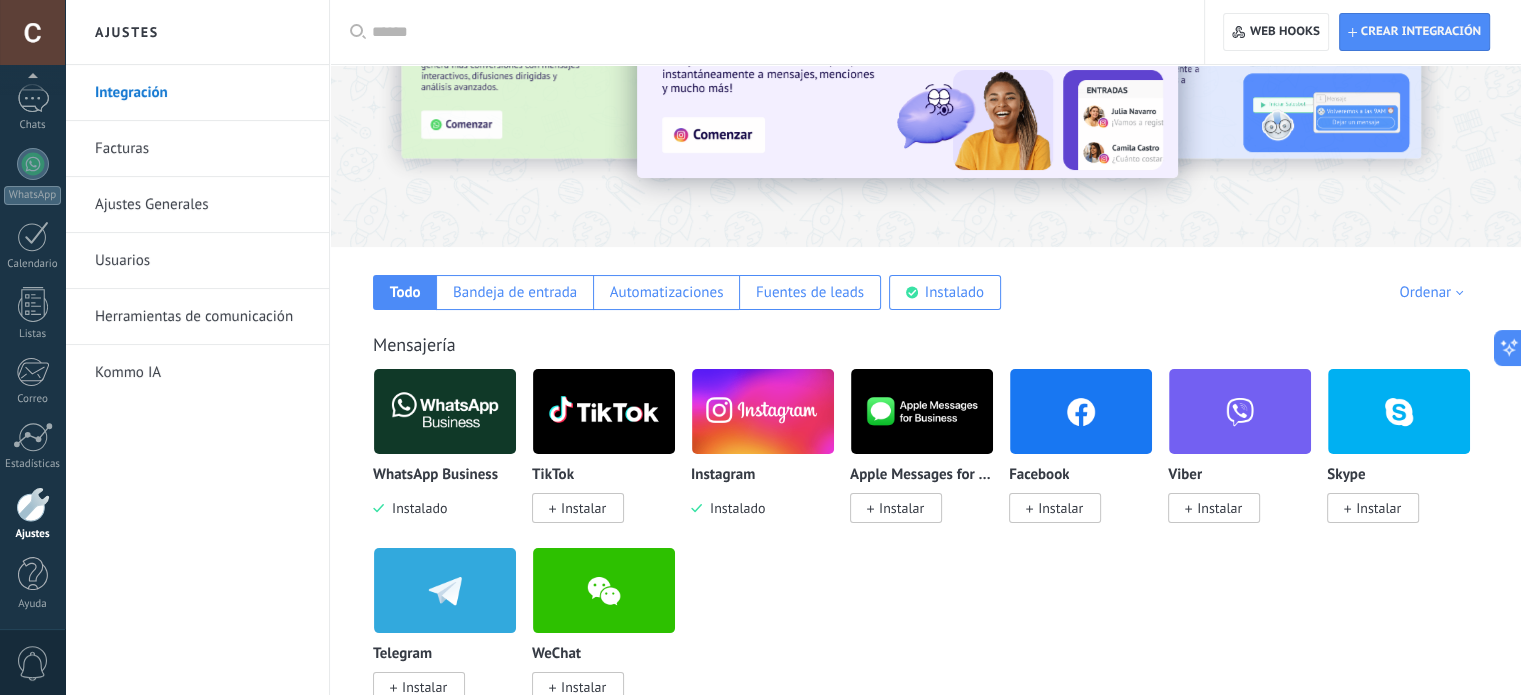 scroll, scrollTop: 156, scrollLeft: 0, axis: vertical 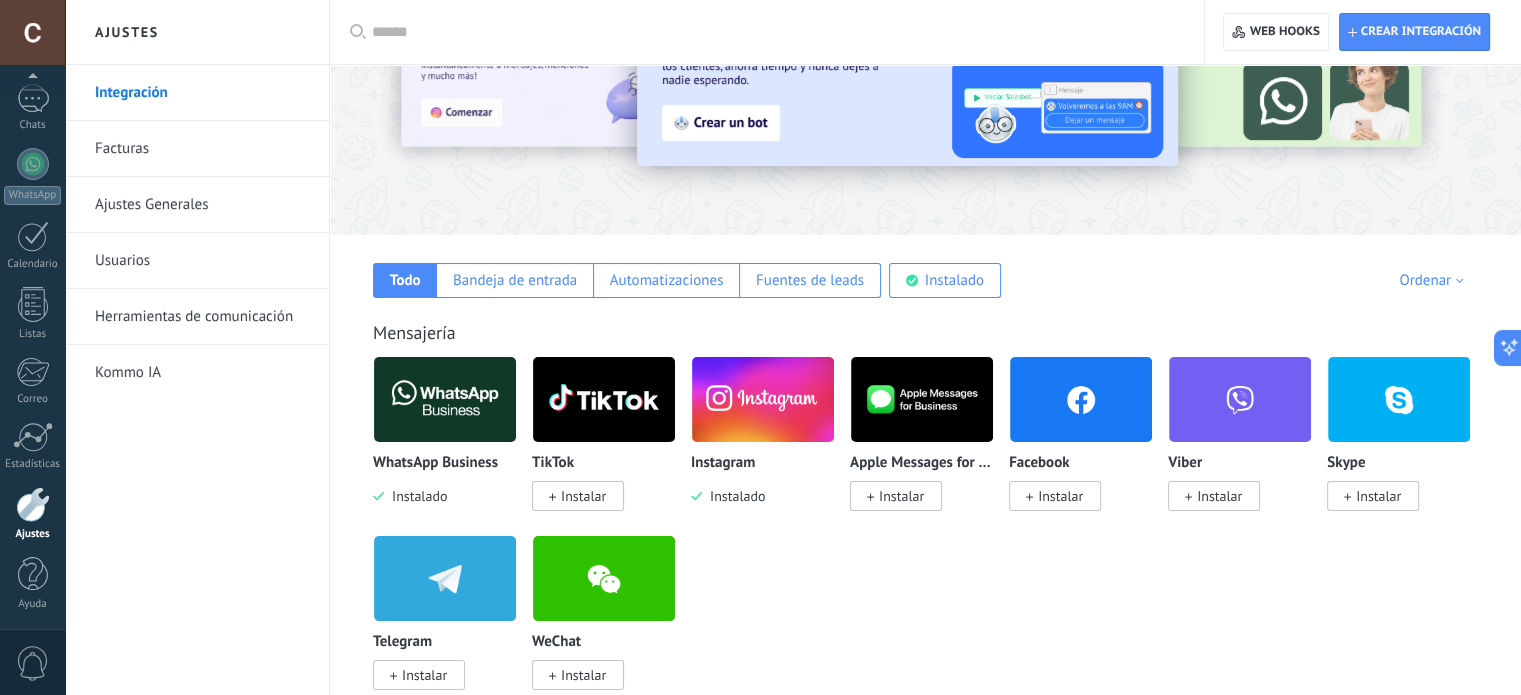 click at bounding box center (763, 399) 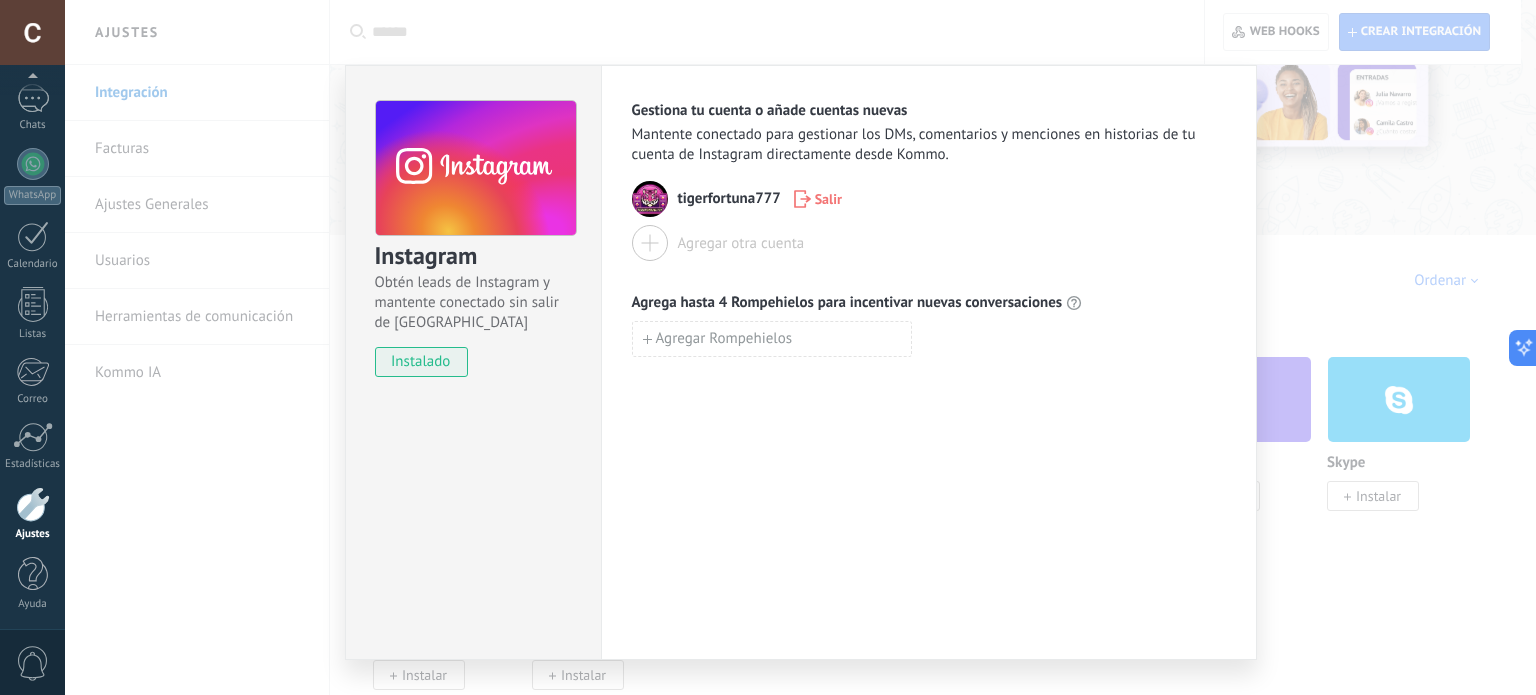 click on "Instagram Obtén leads de Instagram y mantente conectado sin salir de Kommo instalado Gestiona tu cuenta o añade cuentas nuevas Mantente conectado para gestionar los DMs, comentarios y menciones en historias de tu cuenta de Instagram directamente desde Kommo. tigerfortuna777 Salir Agregar otra cuenta Agrega hasta 4 Rompehielos para incentivar nuevas conversaciones Agregar Rompehielos" at bounding box center (800, 347) 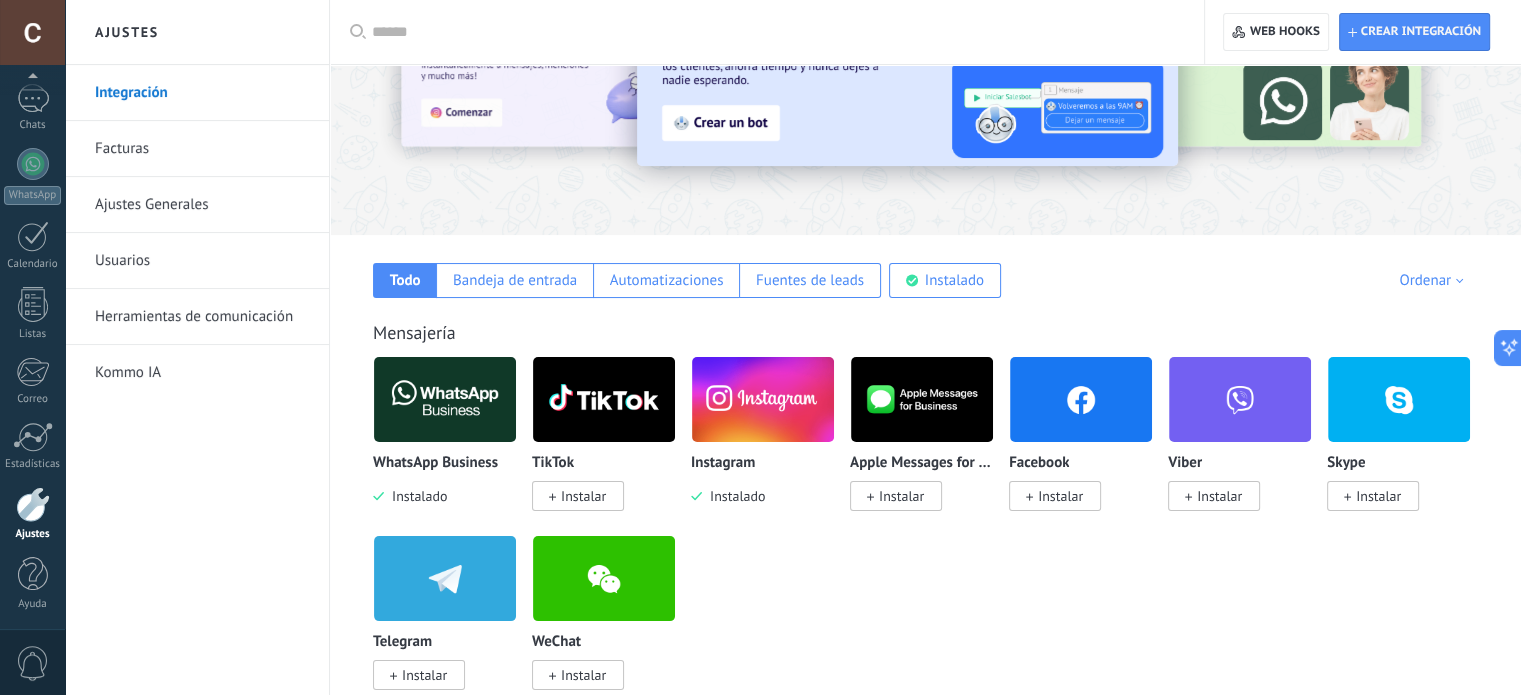 click on "WhatsApp Business Instalado TikTok Instalar Instagram Instalado Apple Messages for Business Instalar Facebook Instalar Viber Instalar Skype Instalar Telegram Instalar WeChat Instalar" at bounding box center (936, 535) 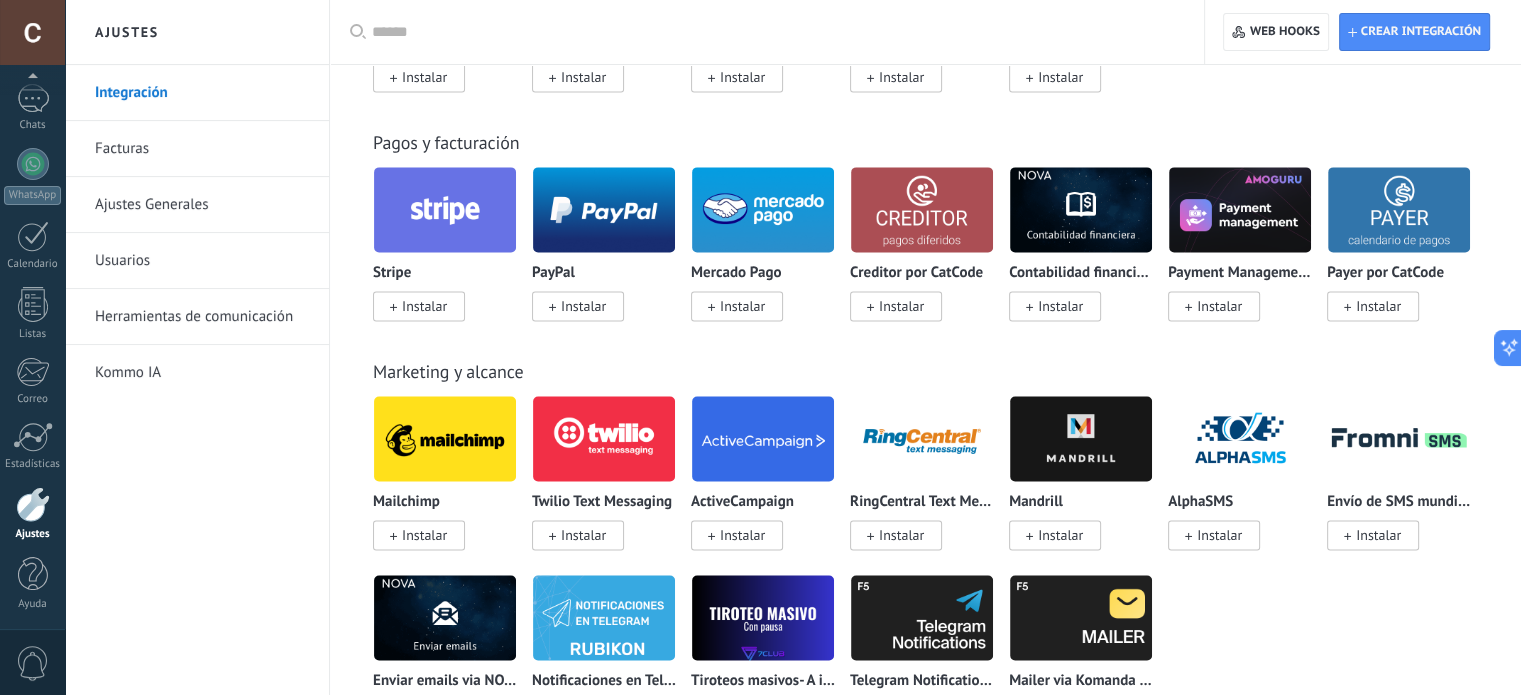 scroll, scrollTop: 2848, scrollLeft: 0, axis: vertical 